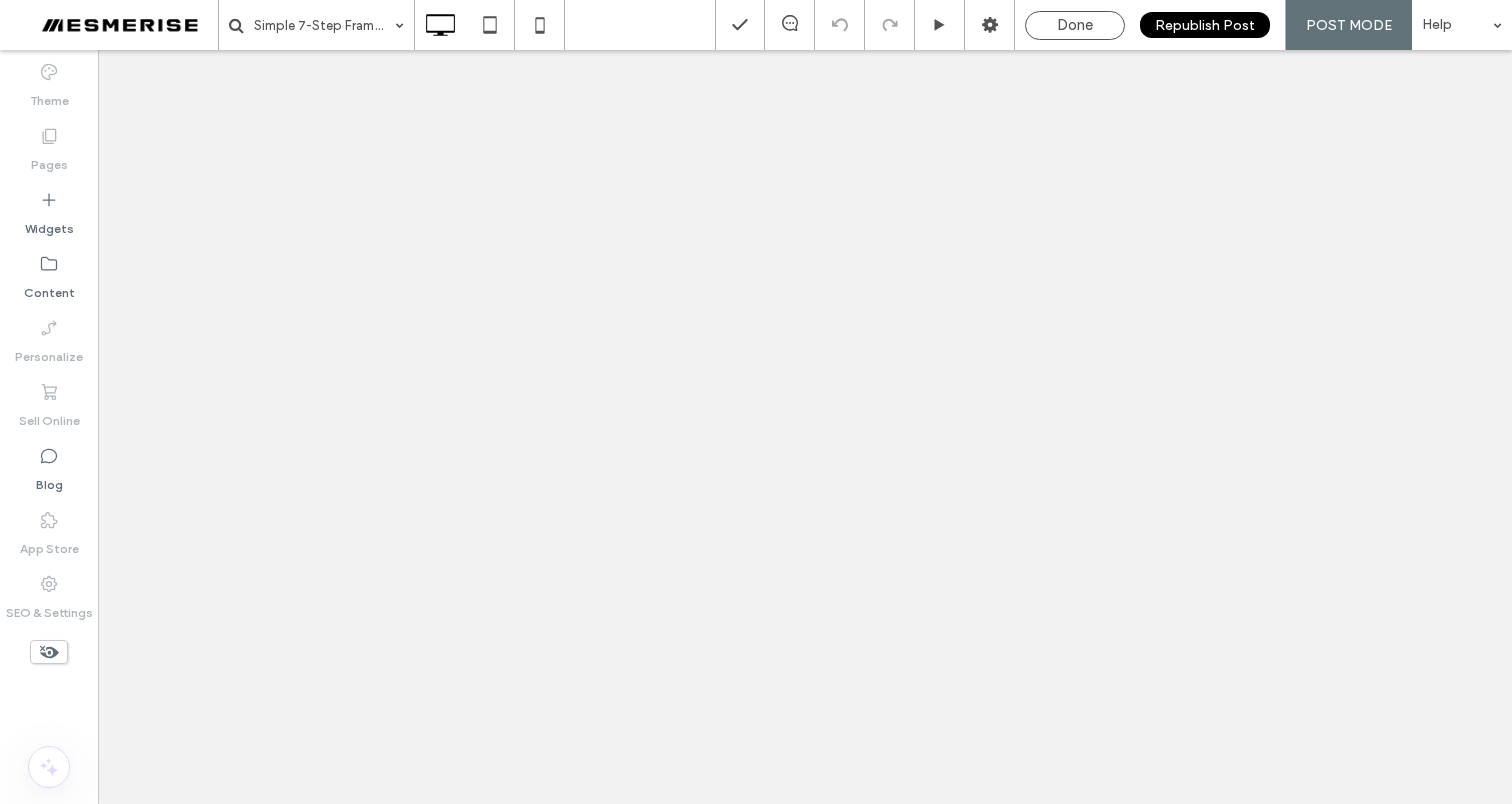 scroll, scrollTop: 0, scrollLeft: 0, axis: both 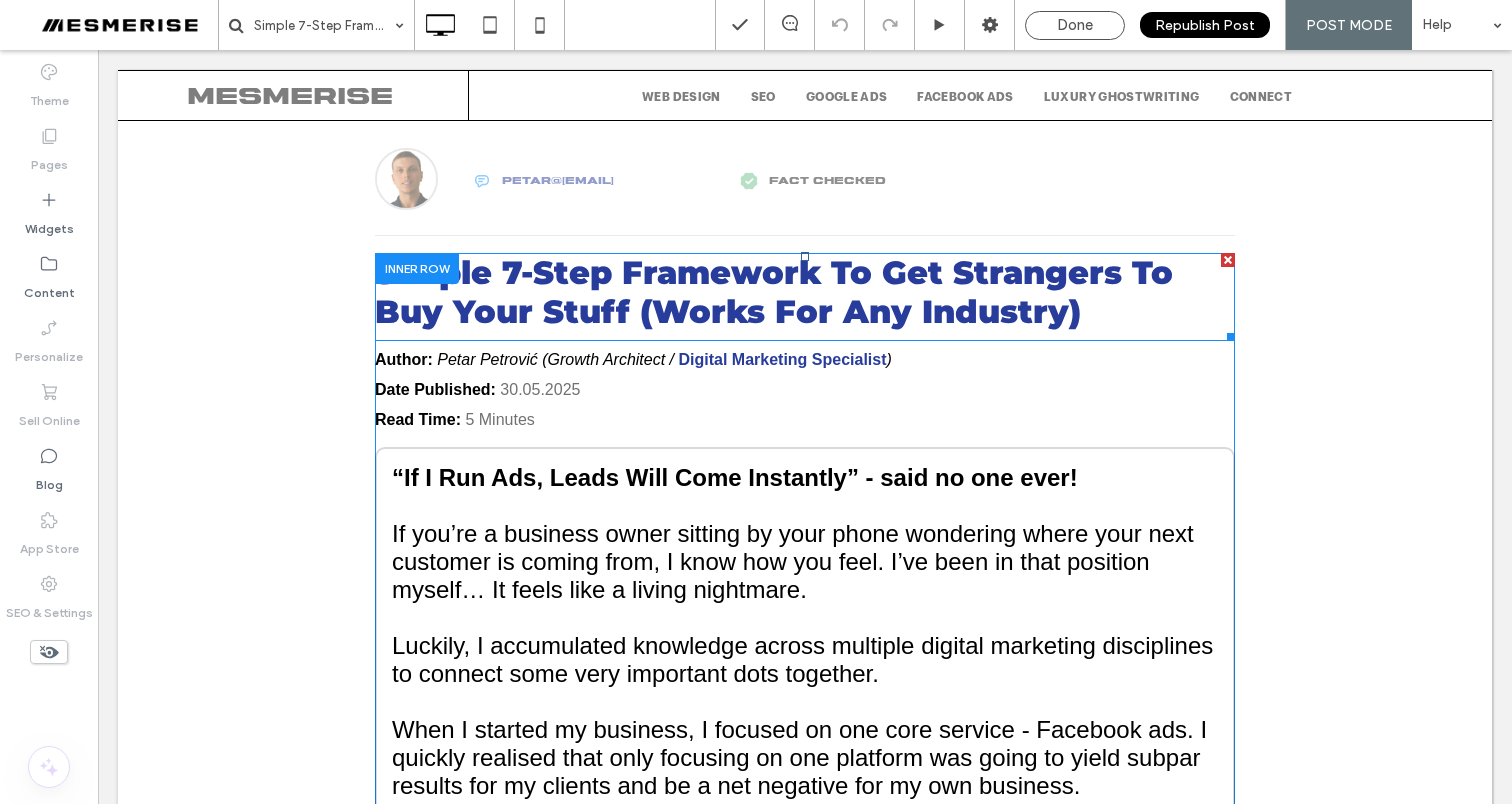 click on "Simple 7-Step Framework To Get Strangers To Buy Your Stuff (Works For Any Industry)" at bounding box center (774, 292) 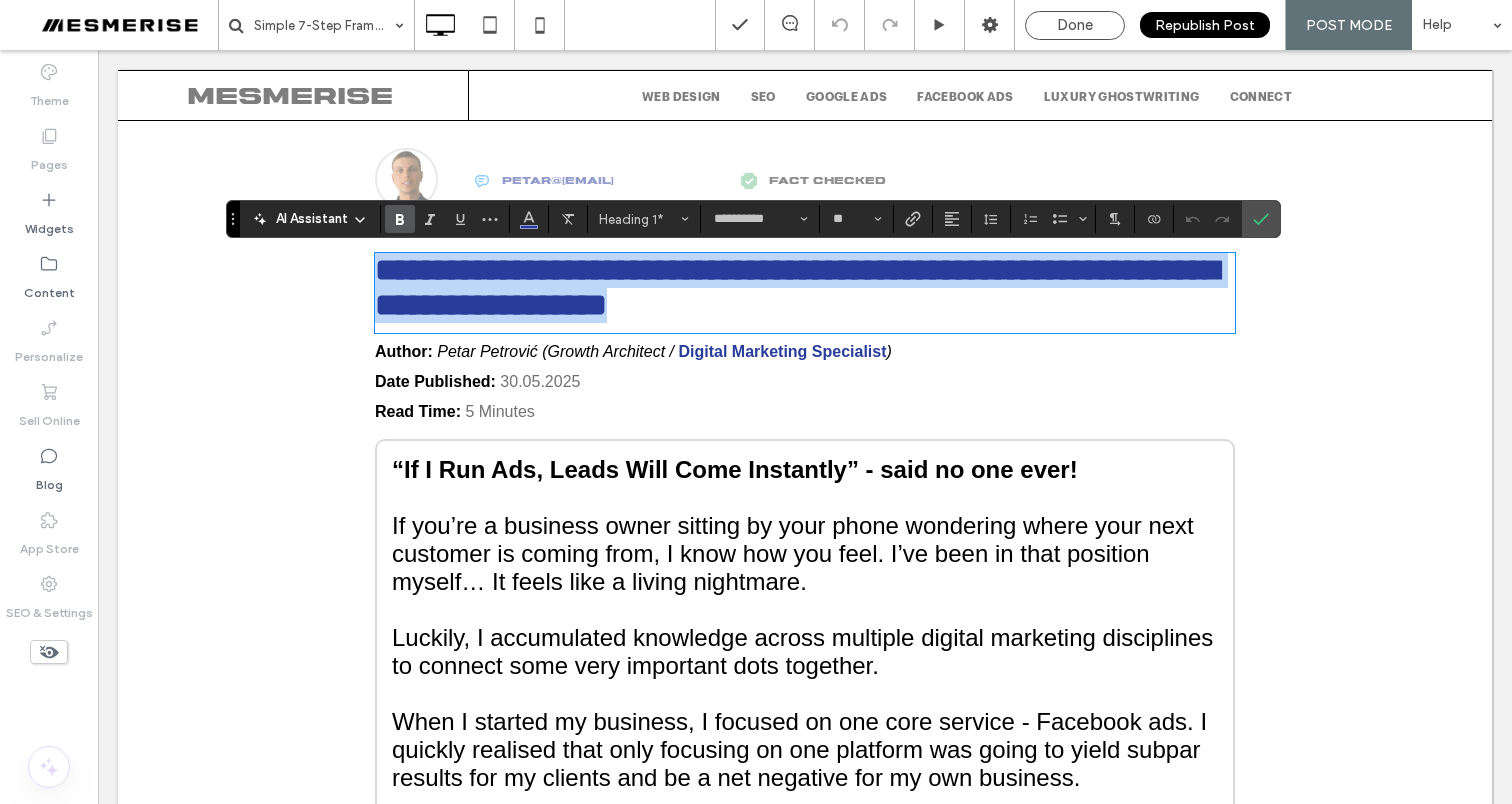 copy on "**********" 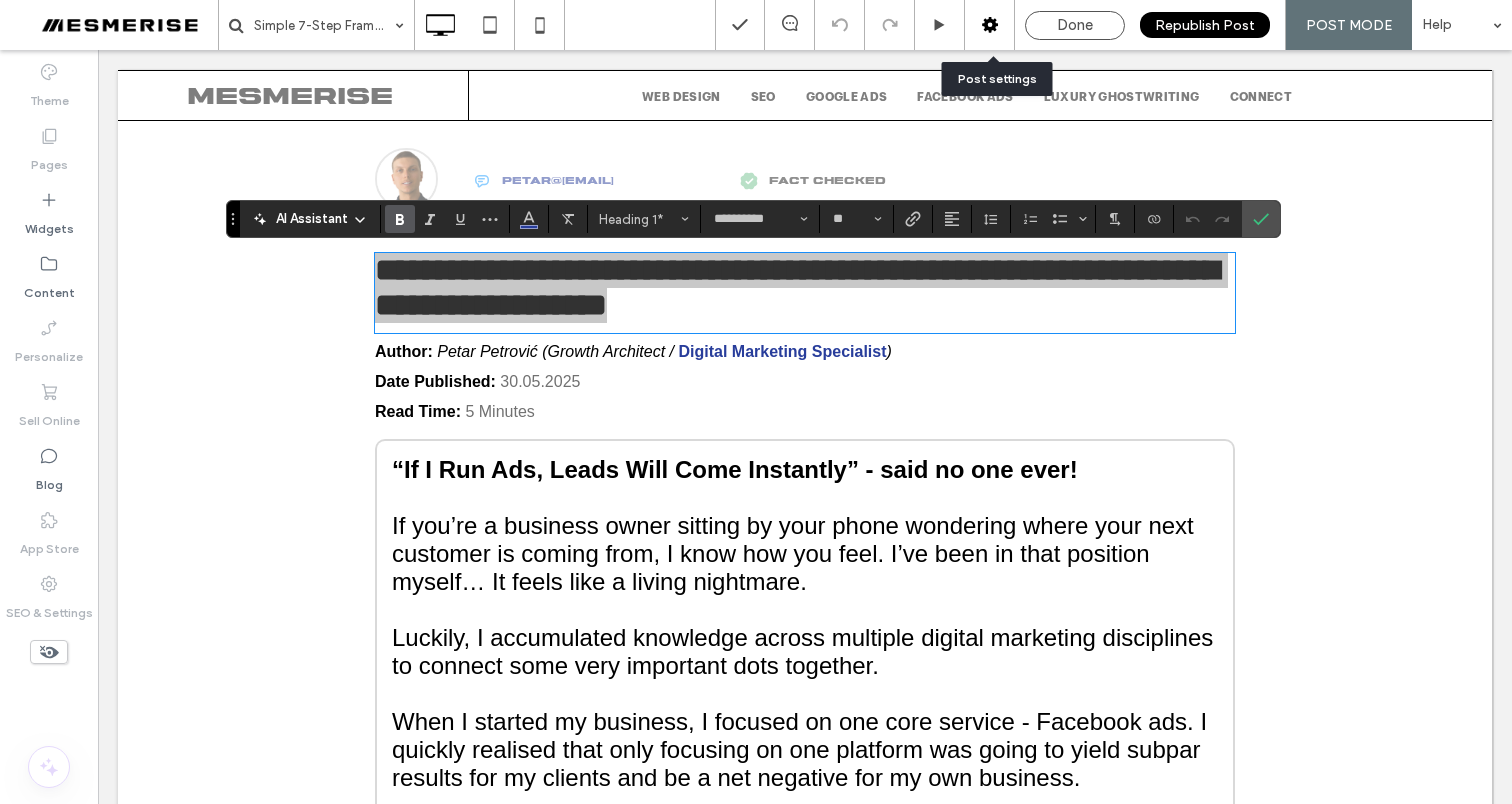 click 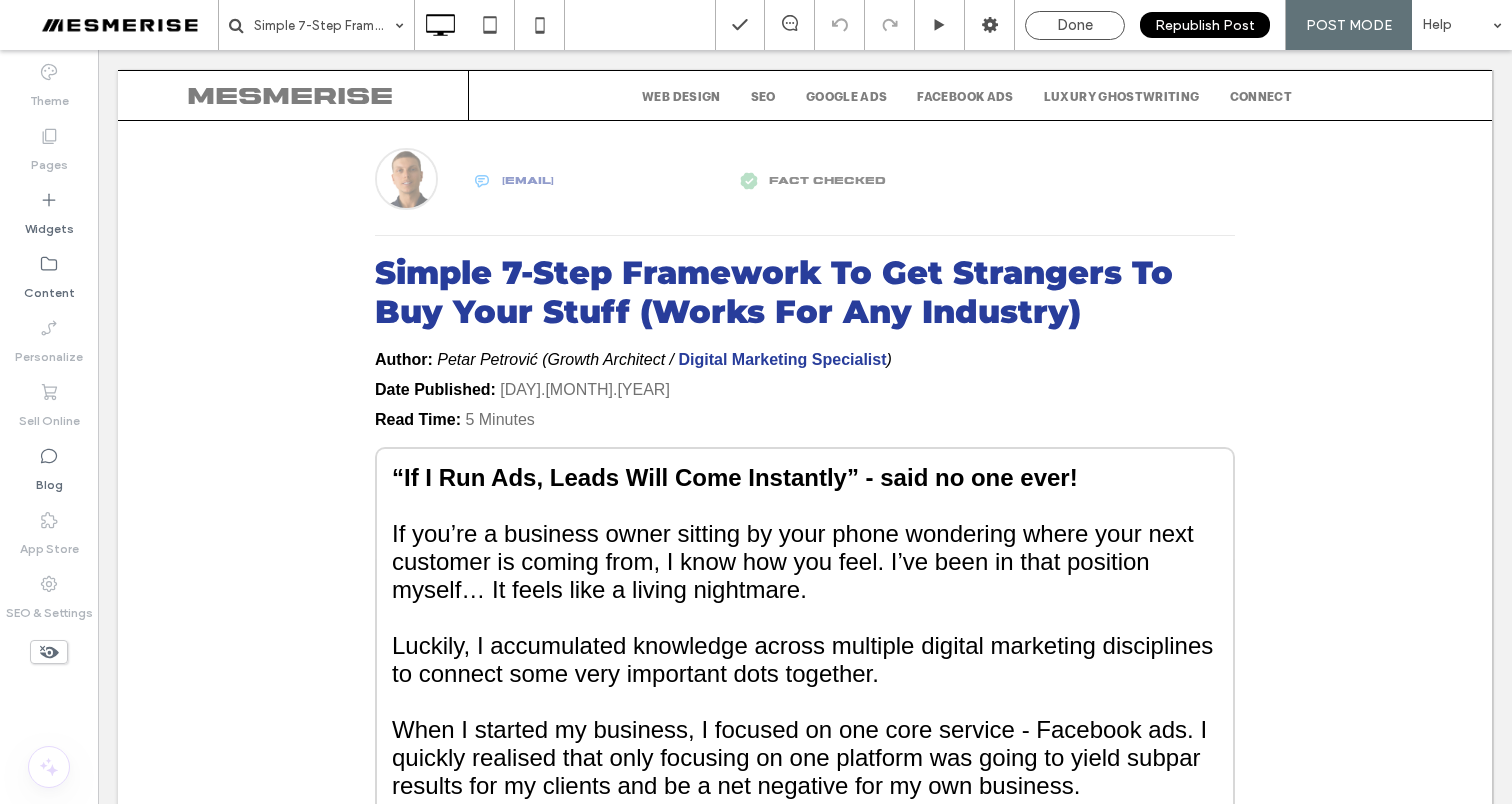 scroll, scrollTop: 0, scrollLeft: 0, axis: both 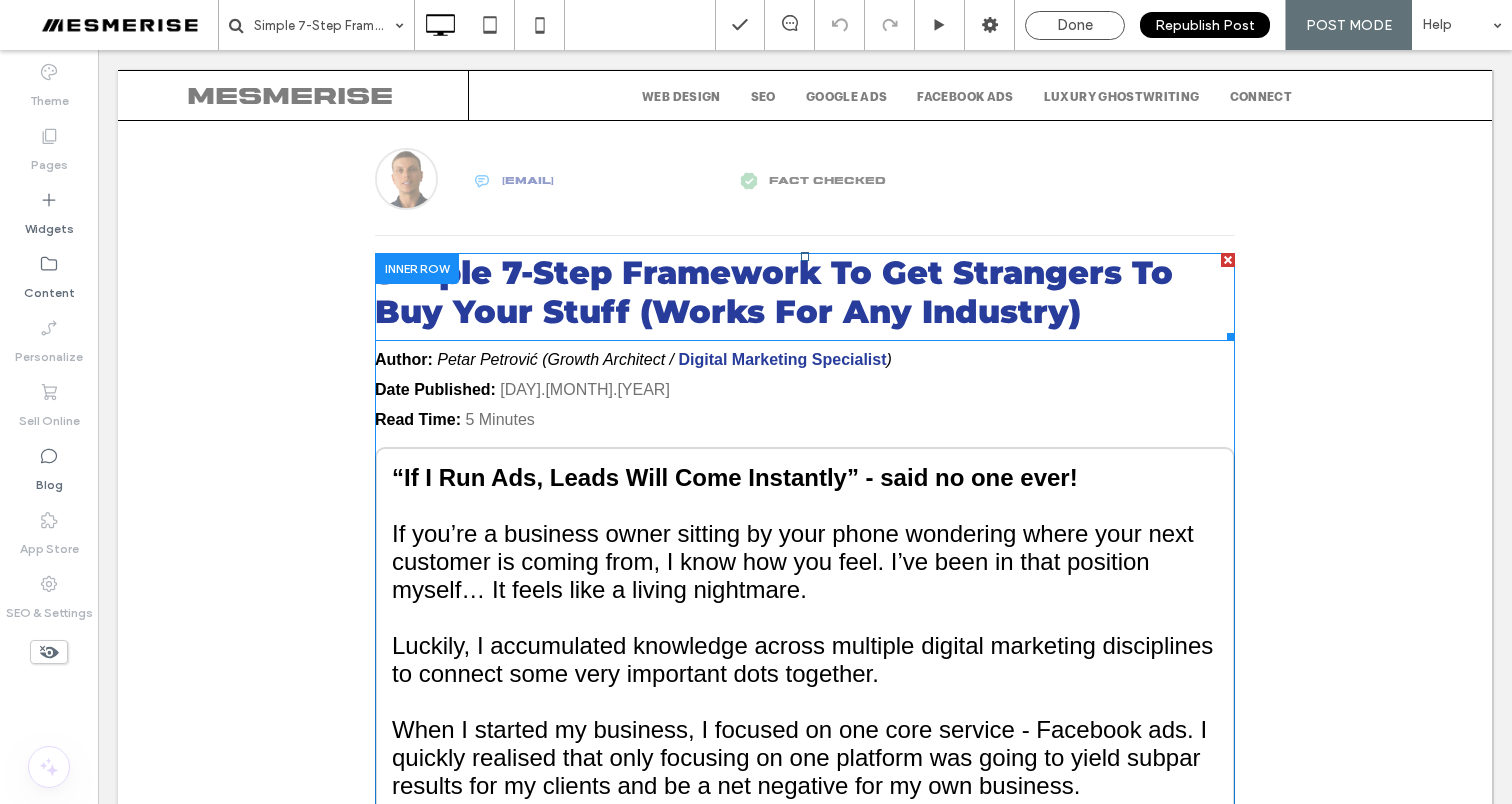 click on "Simple 7-Step Framework To Get Strangers To Buy Your Stuff (Works For Any Industry)" at bounding box center (774, 292) 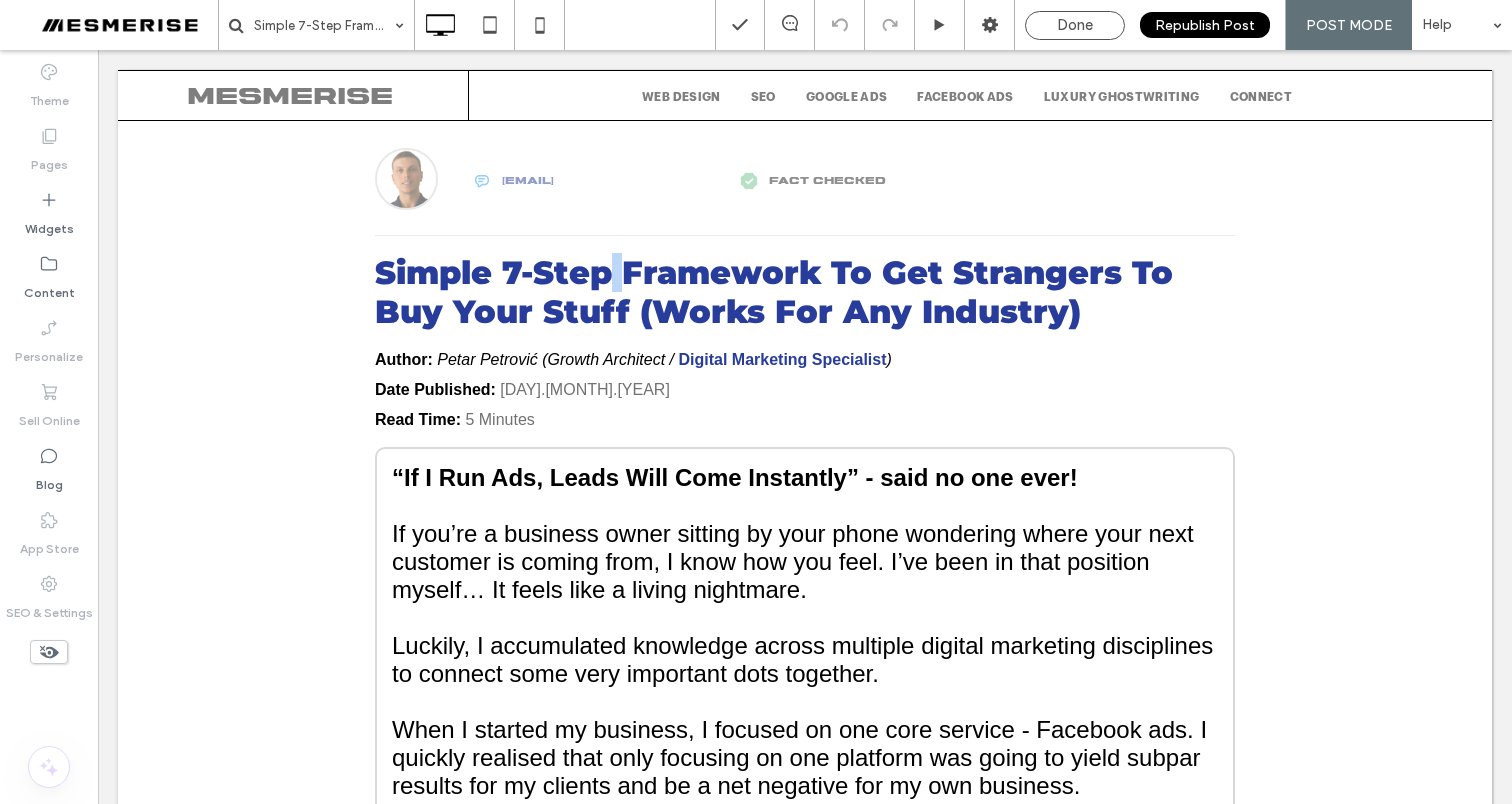 click on "Simple 7-Step Framework To Get Strangers To Buy Your Stuff (Works For Any Industry)" at bounding box center [774, 292] 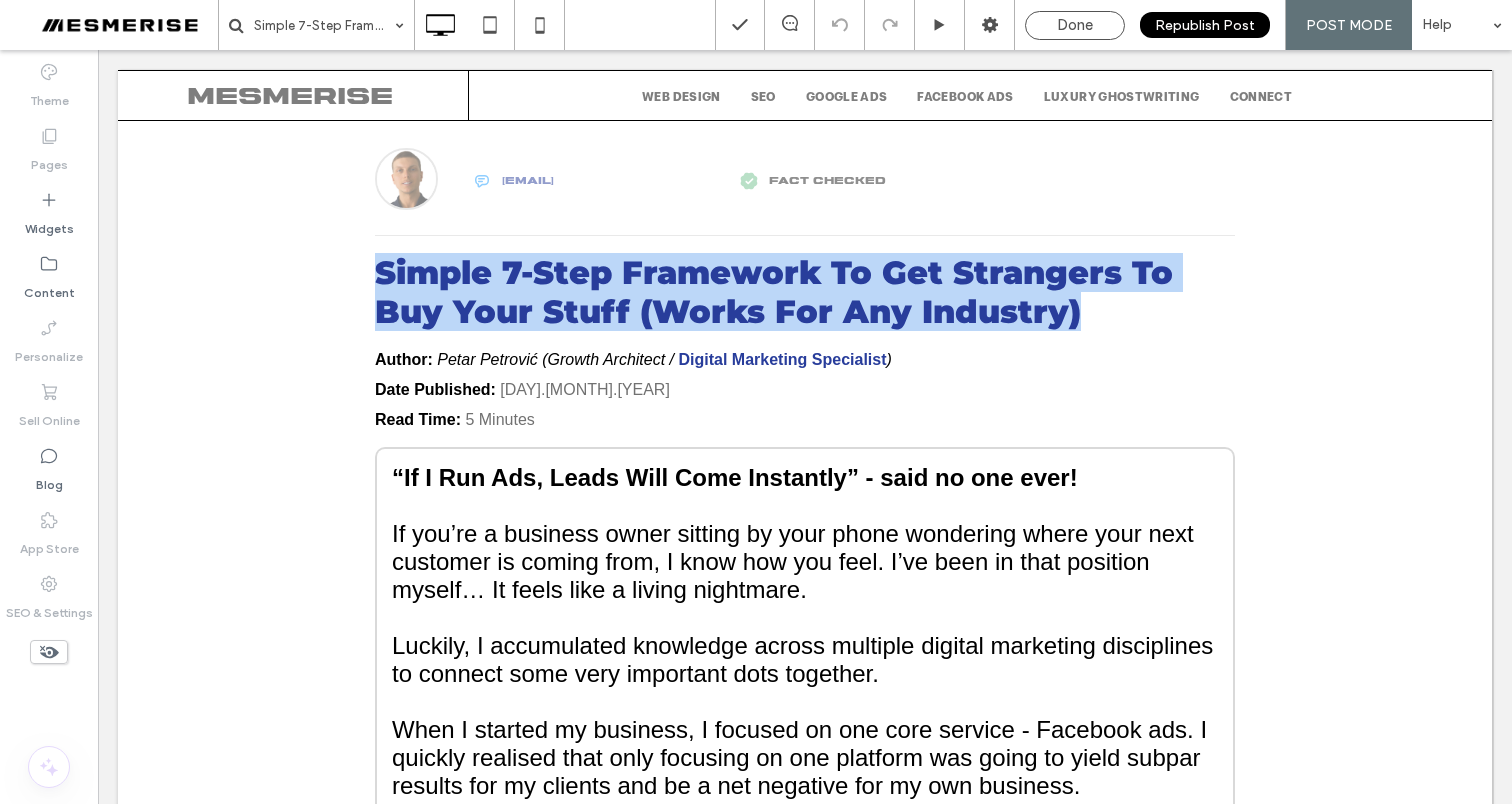 click on "Simple 7-Step Framework To Get Strangers To Buy Your Stuff (Works For Any Industry)" at bounding box center (774, 292) 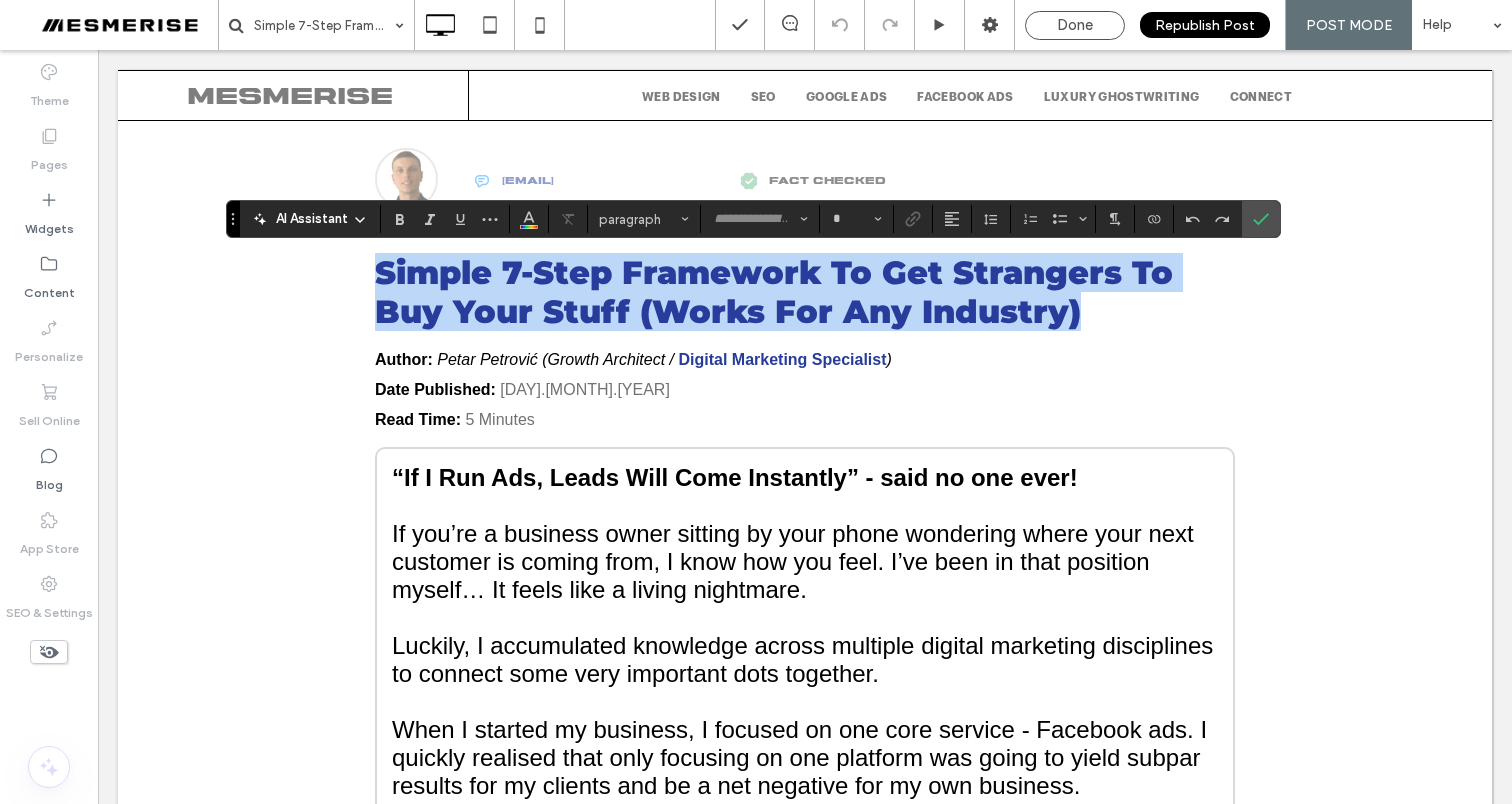 type on "**********" 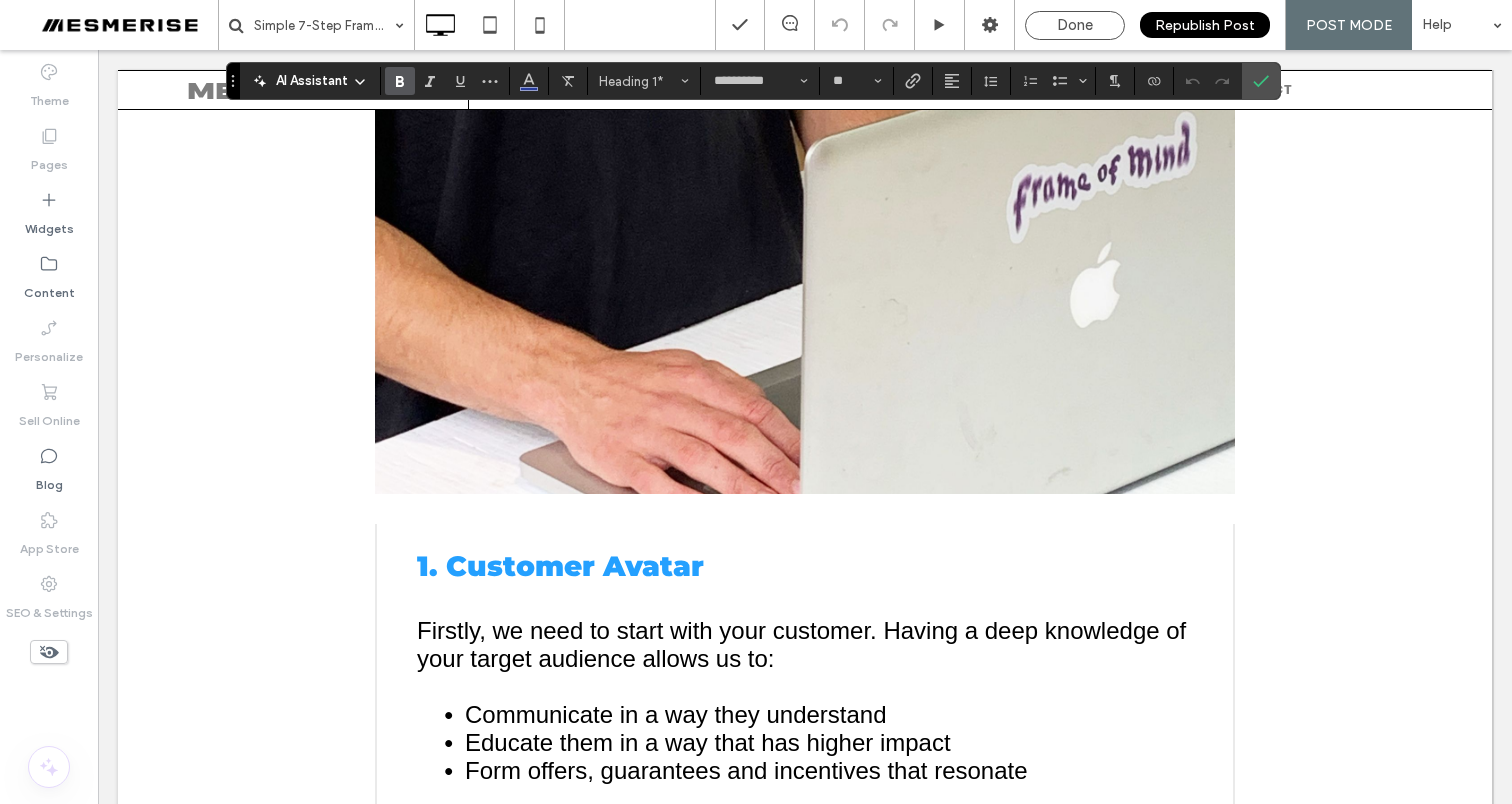 scroll, scrollTop: 2326, scrollLeft: 0, axis: vertical 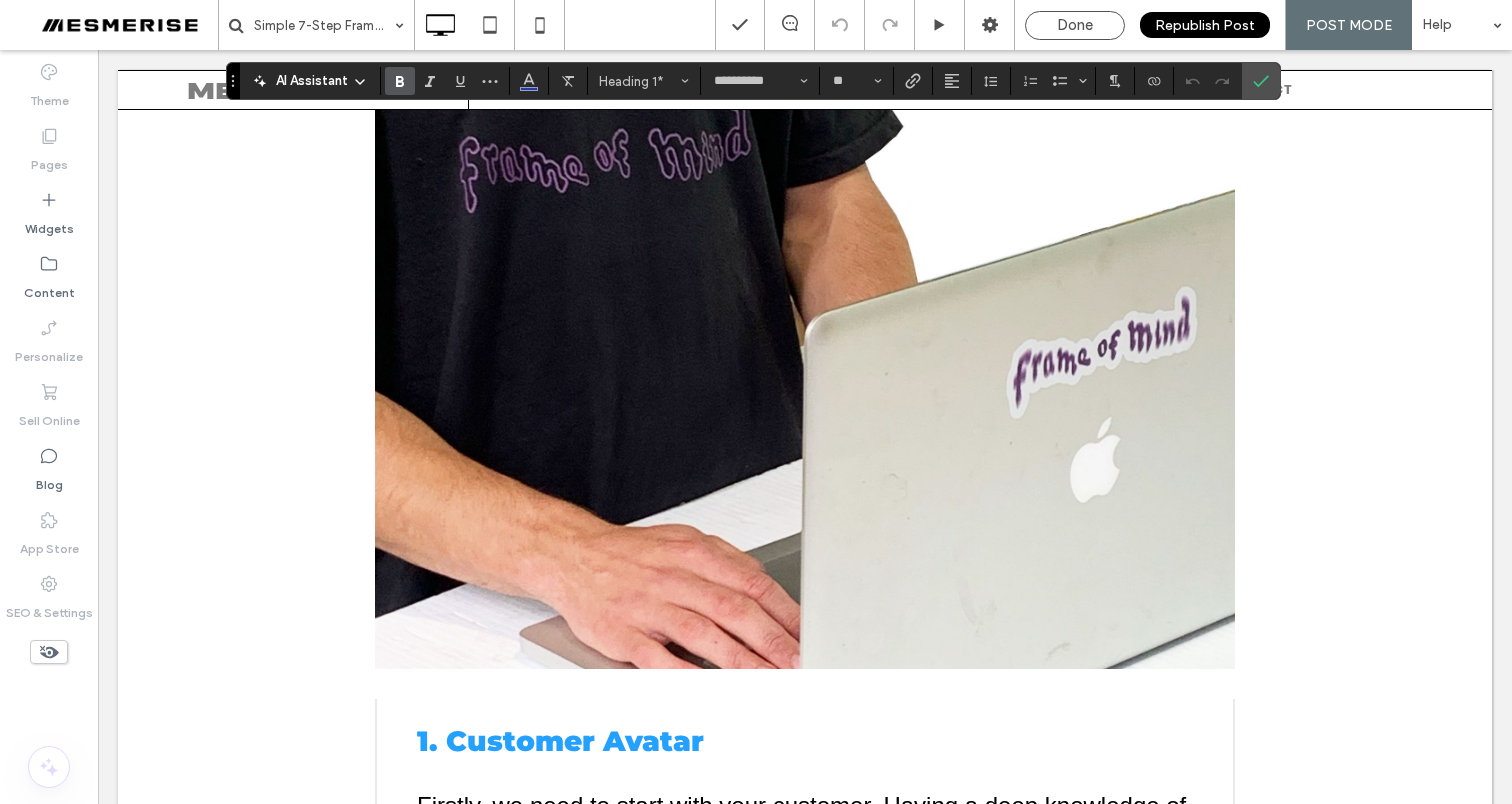 click at bounding box center [805, 363] 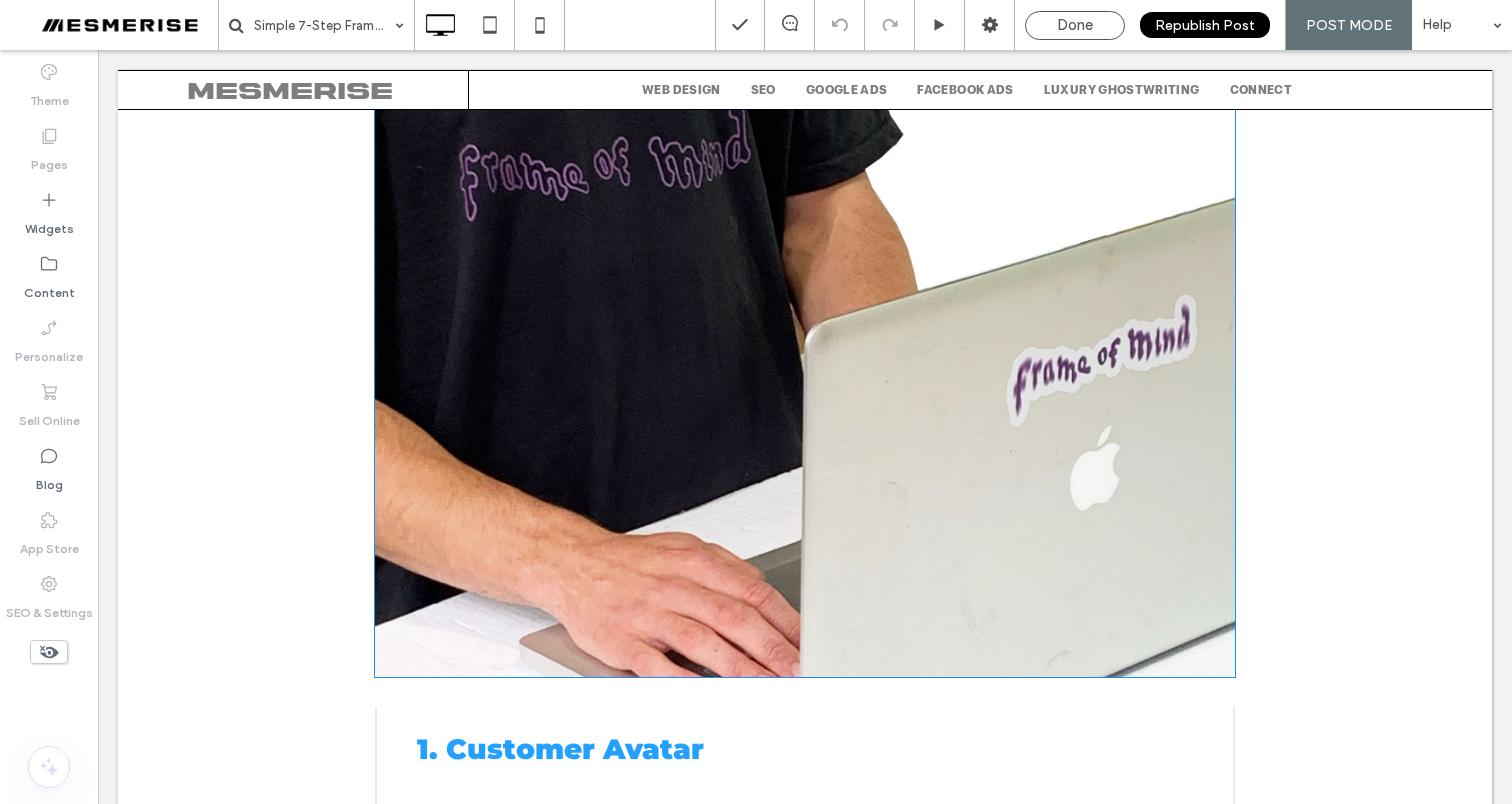 click on "Click To Paste" at bounding box center (805, 371) 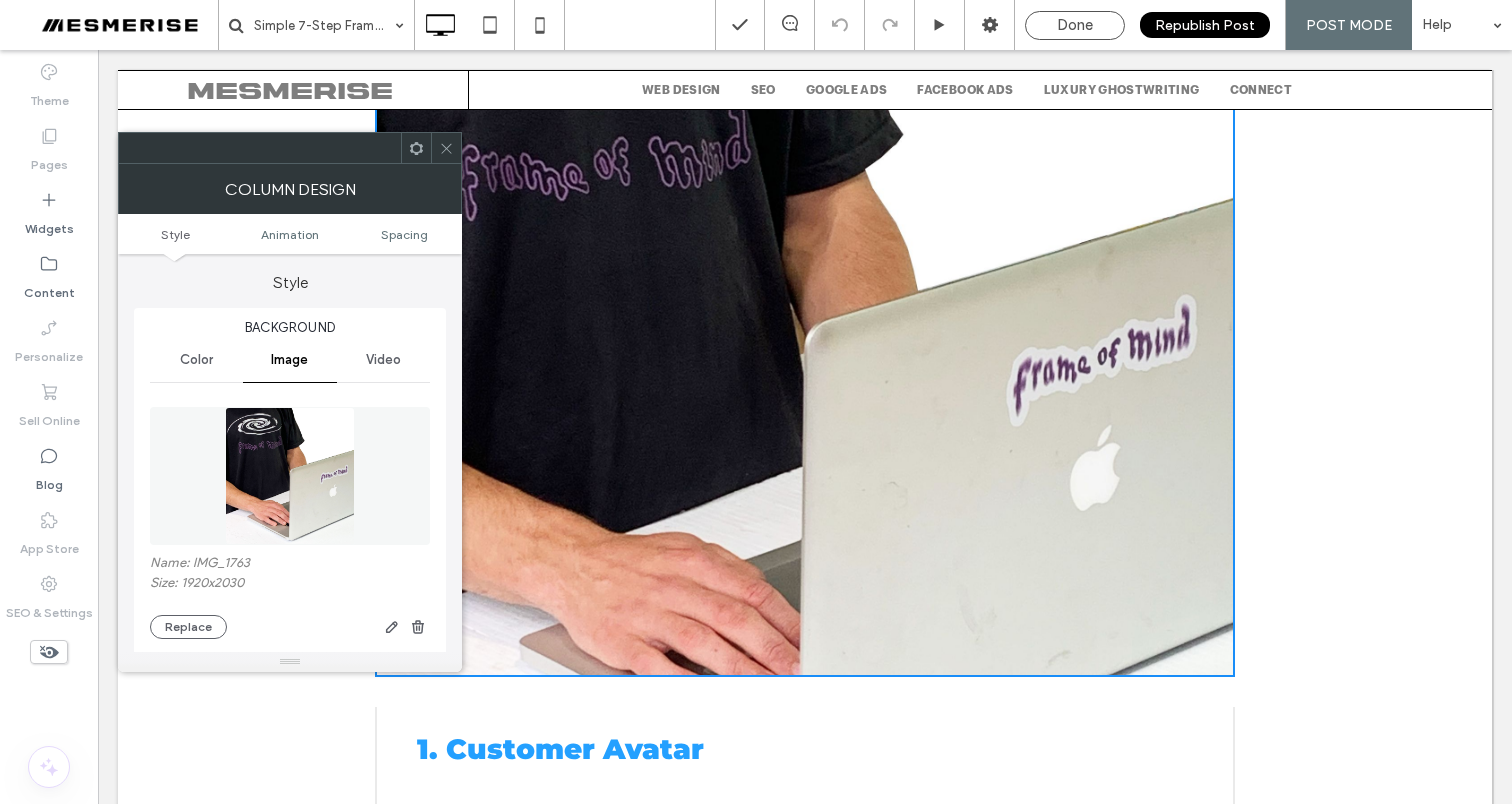click on "Name: IMG_1763" at bounding box center [290, 565] 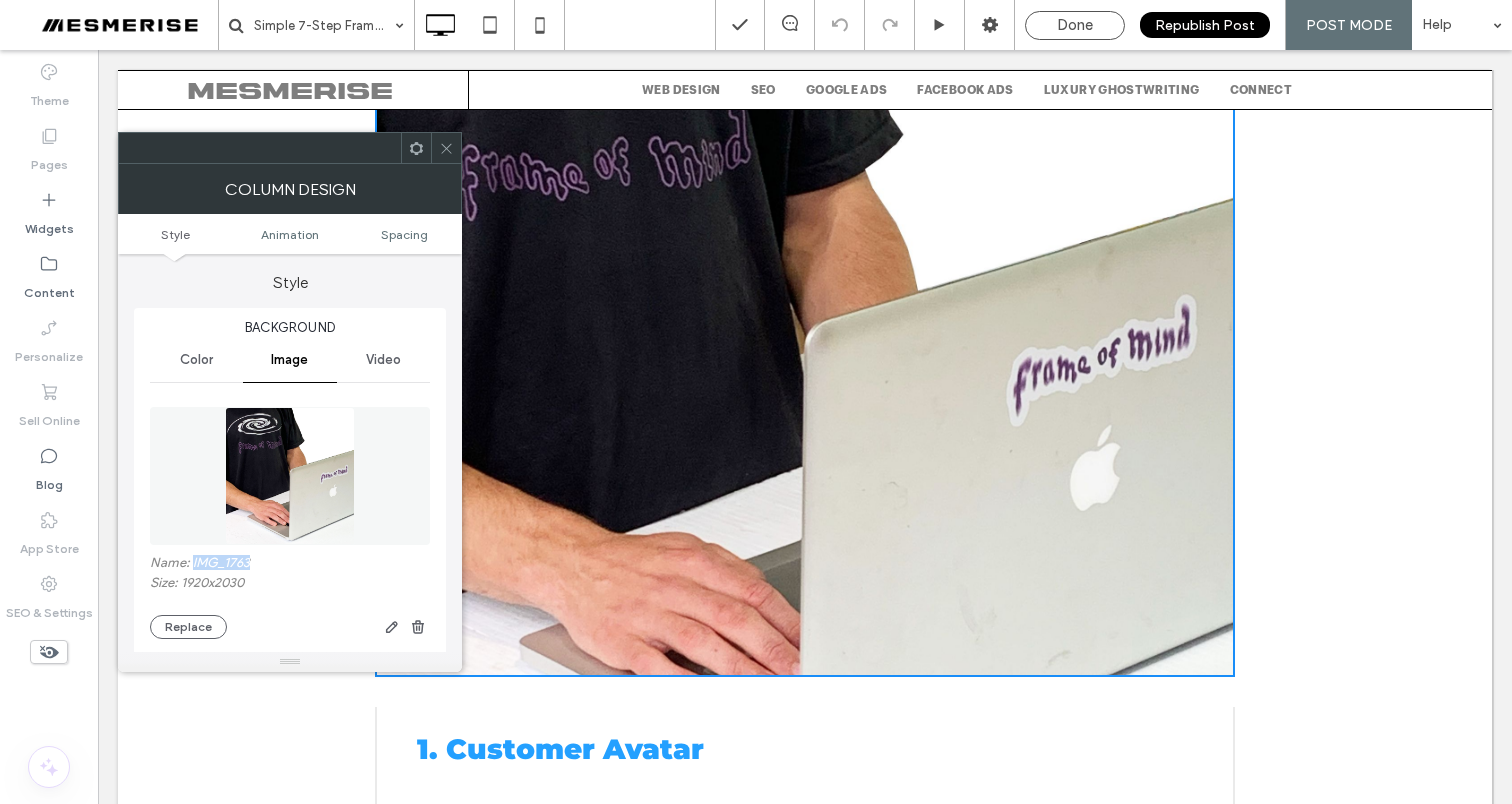 click on "Name: IMG_1763" at bounding box center [290, 565] 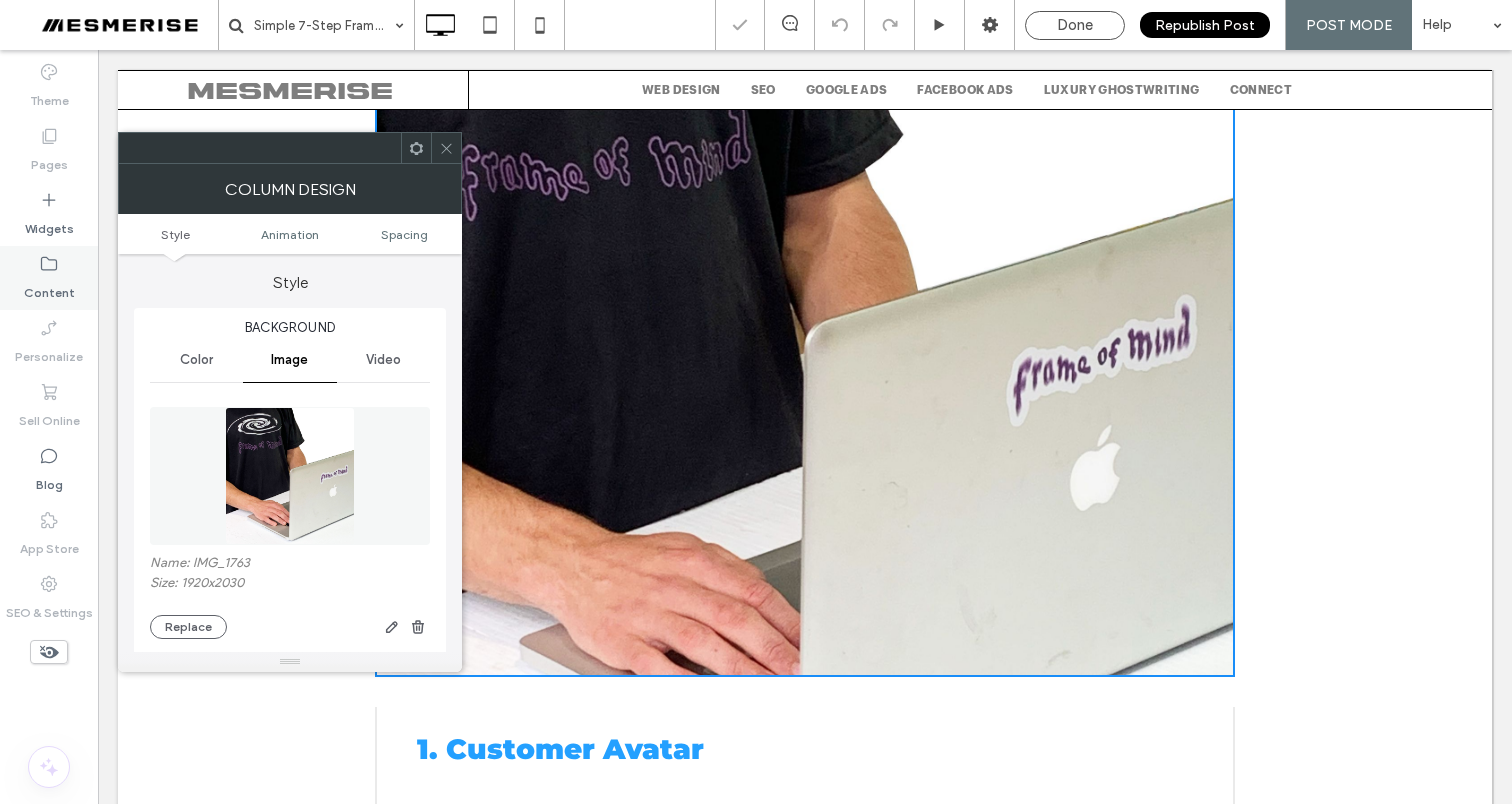 click on "Content" at bounding box center (49, 278) 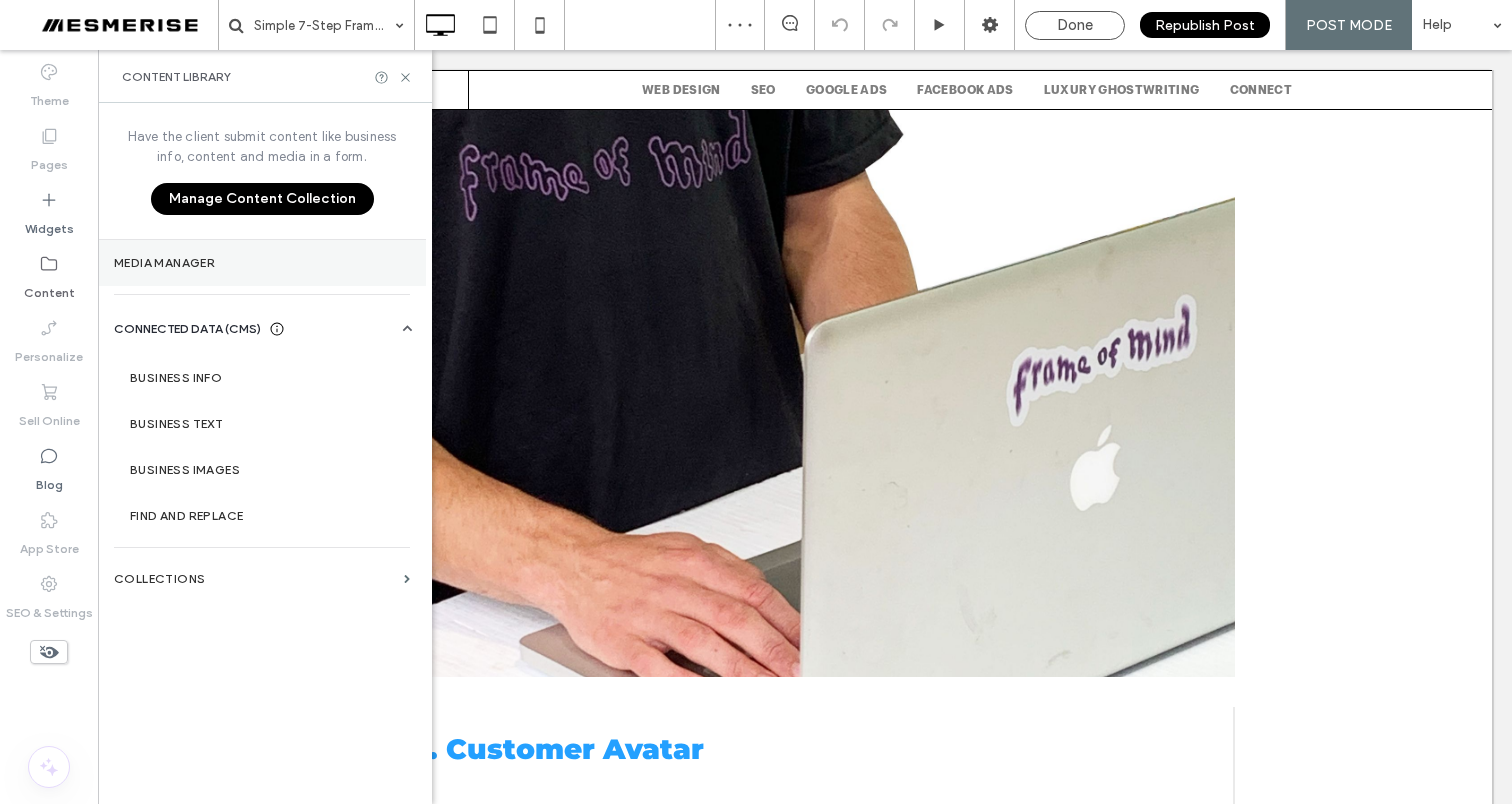 click on "Media Manager" at bounding box center (262, 263) 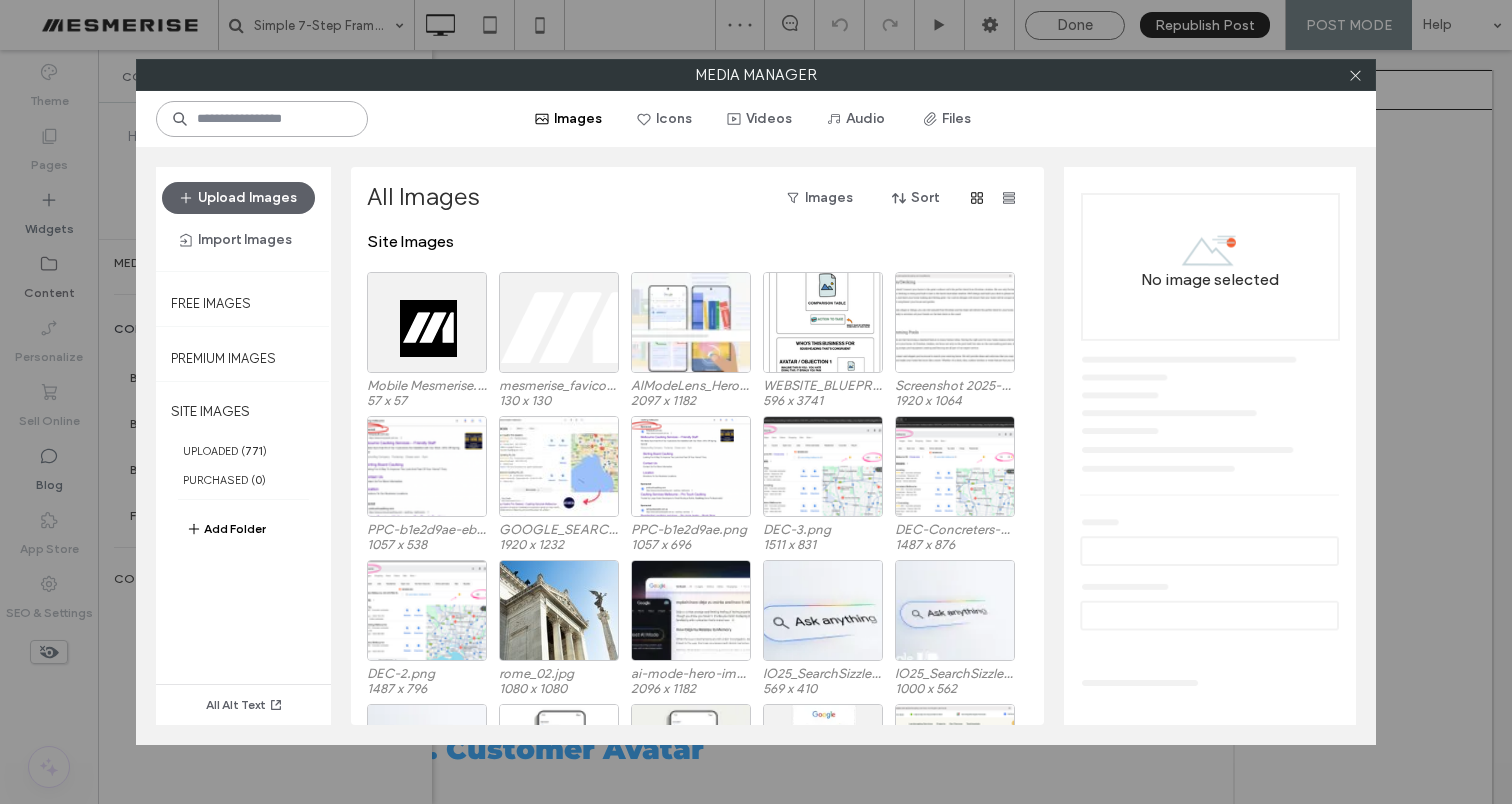 click at bounding box center (262, 119) 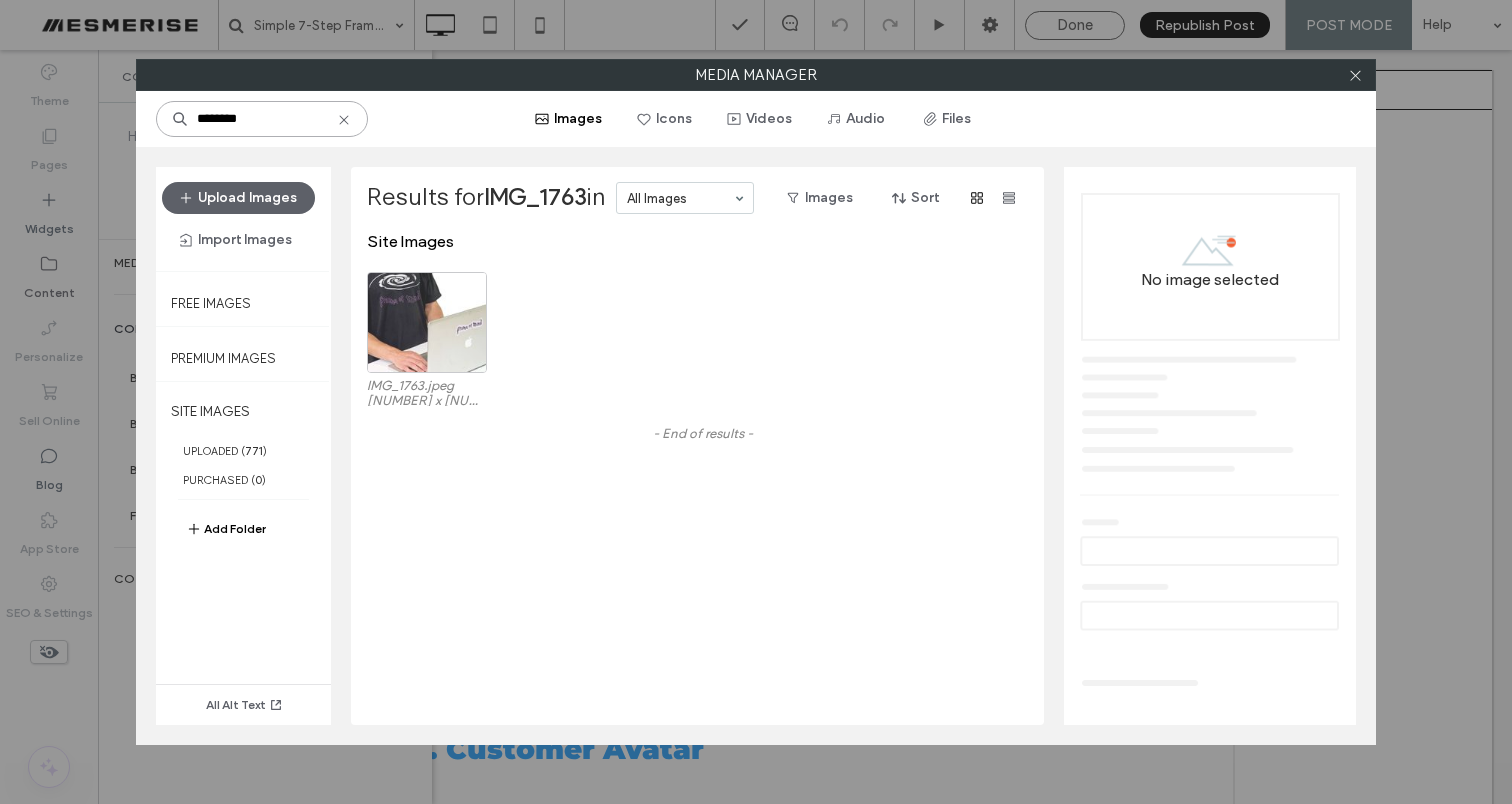 type on "********" 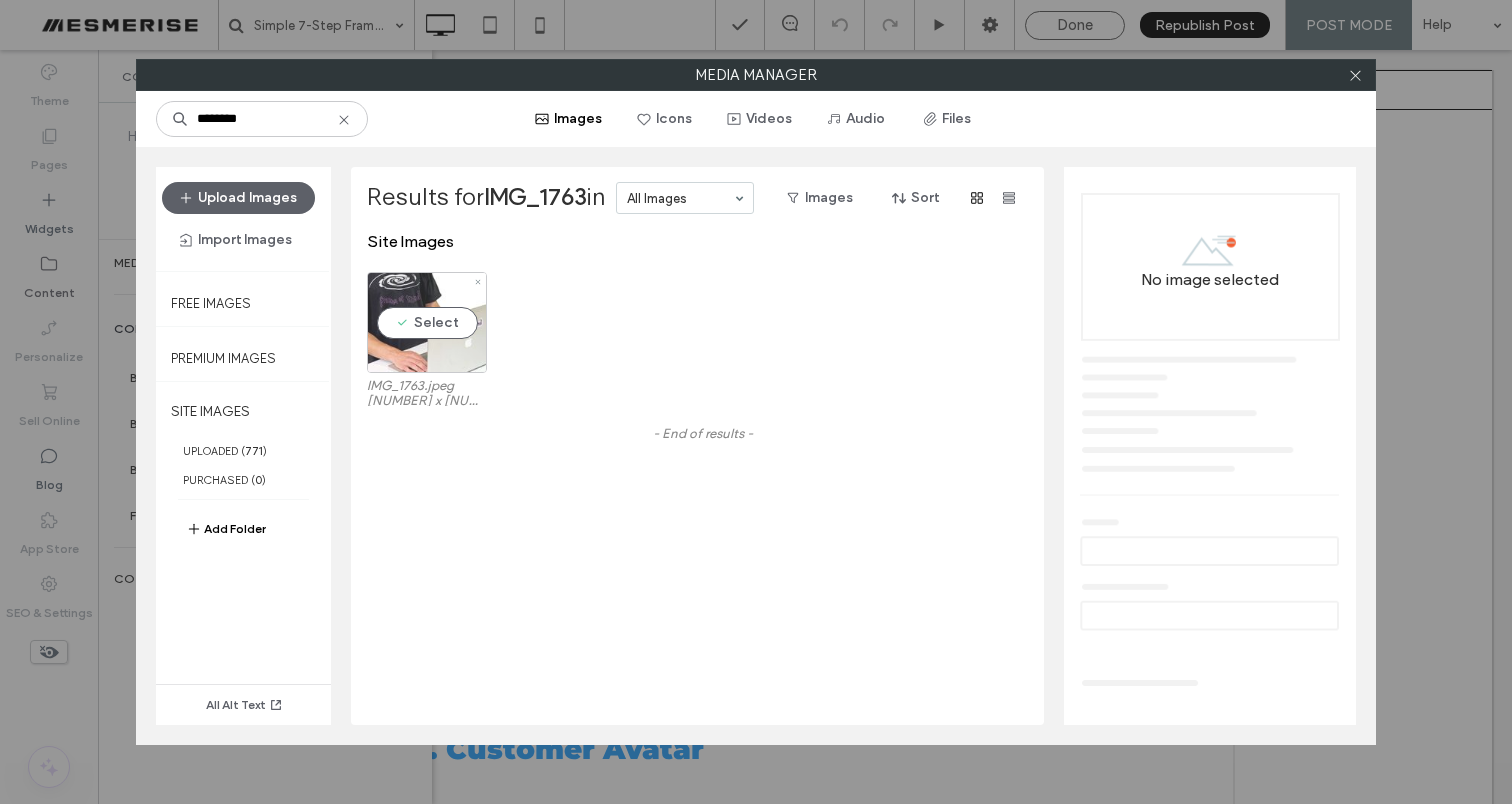 drag, startPoint x: 389, startPoint y: 277, endPoint x: 413, endPoint y: 307, distance: 38.418747 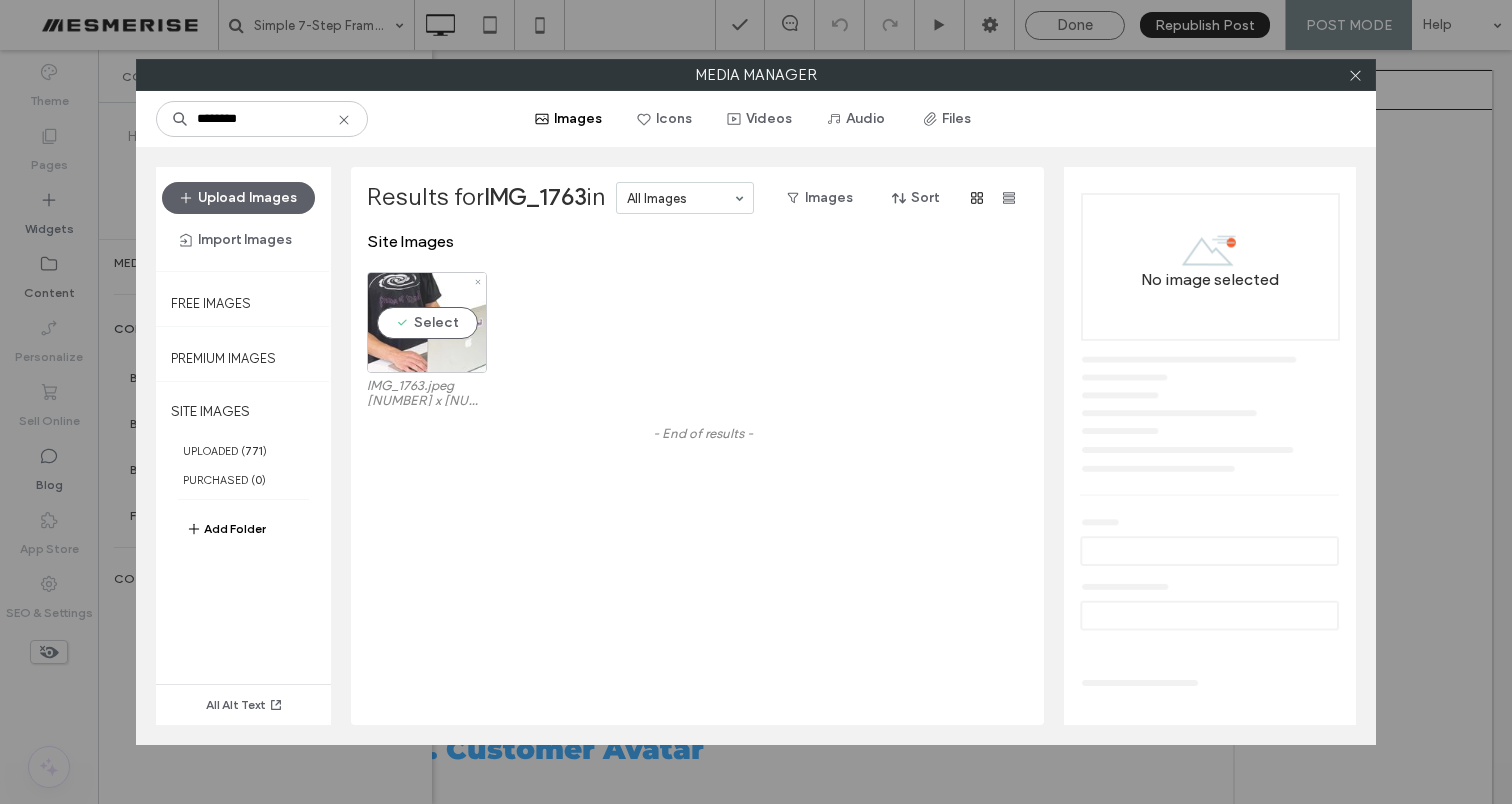 click on "Select" at bounding box center [427, 322] 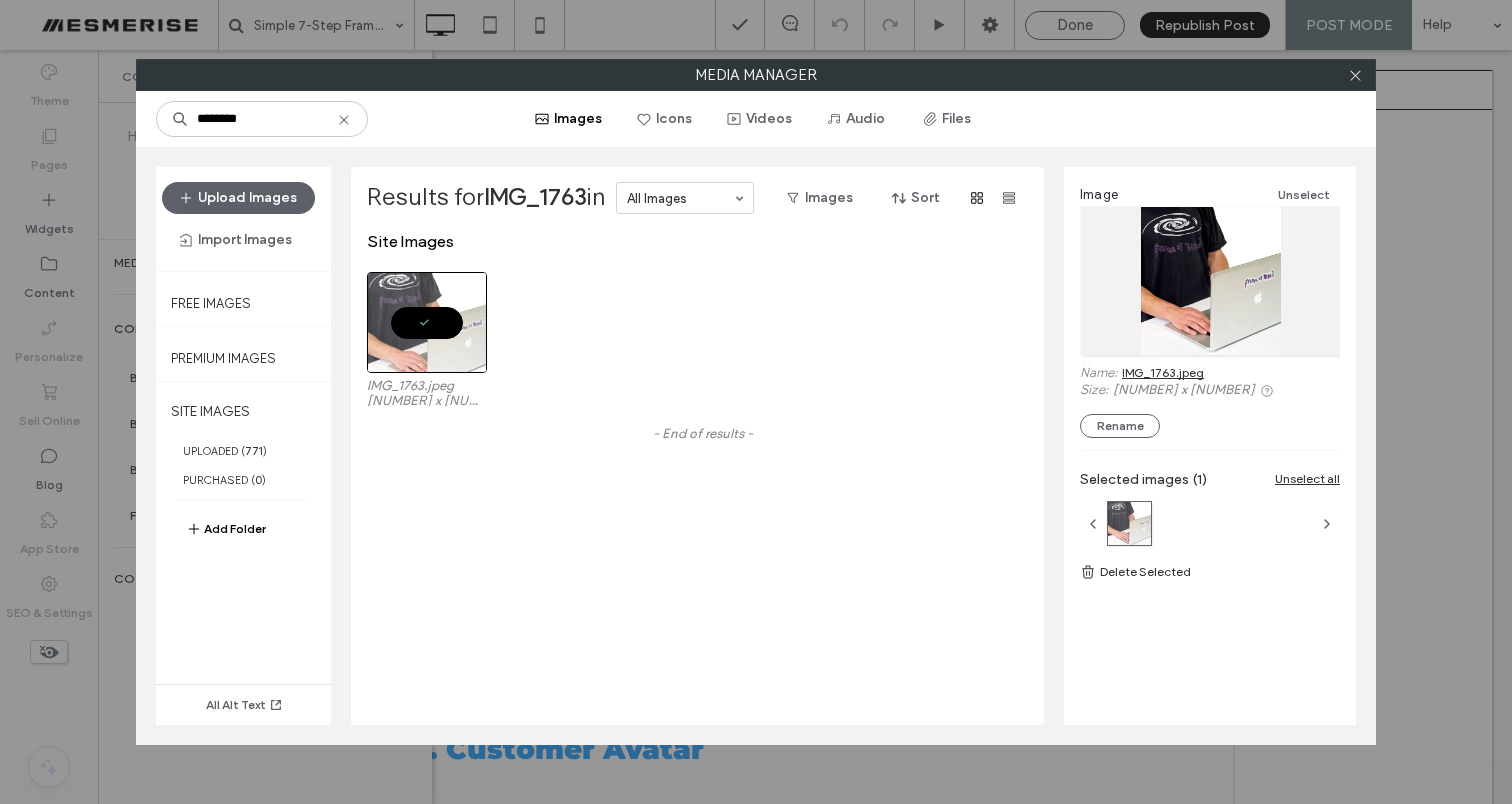 click on "IMG_1763.jpeg" at bounding box center [1163, 372] 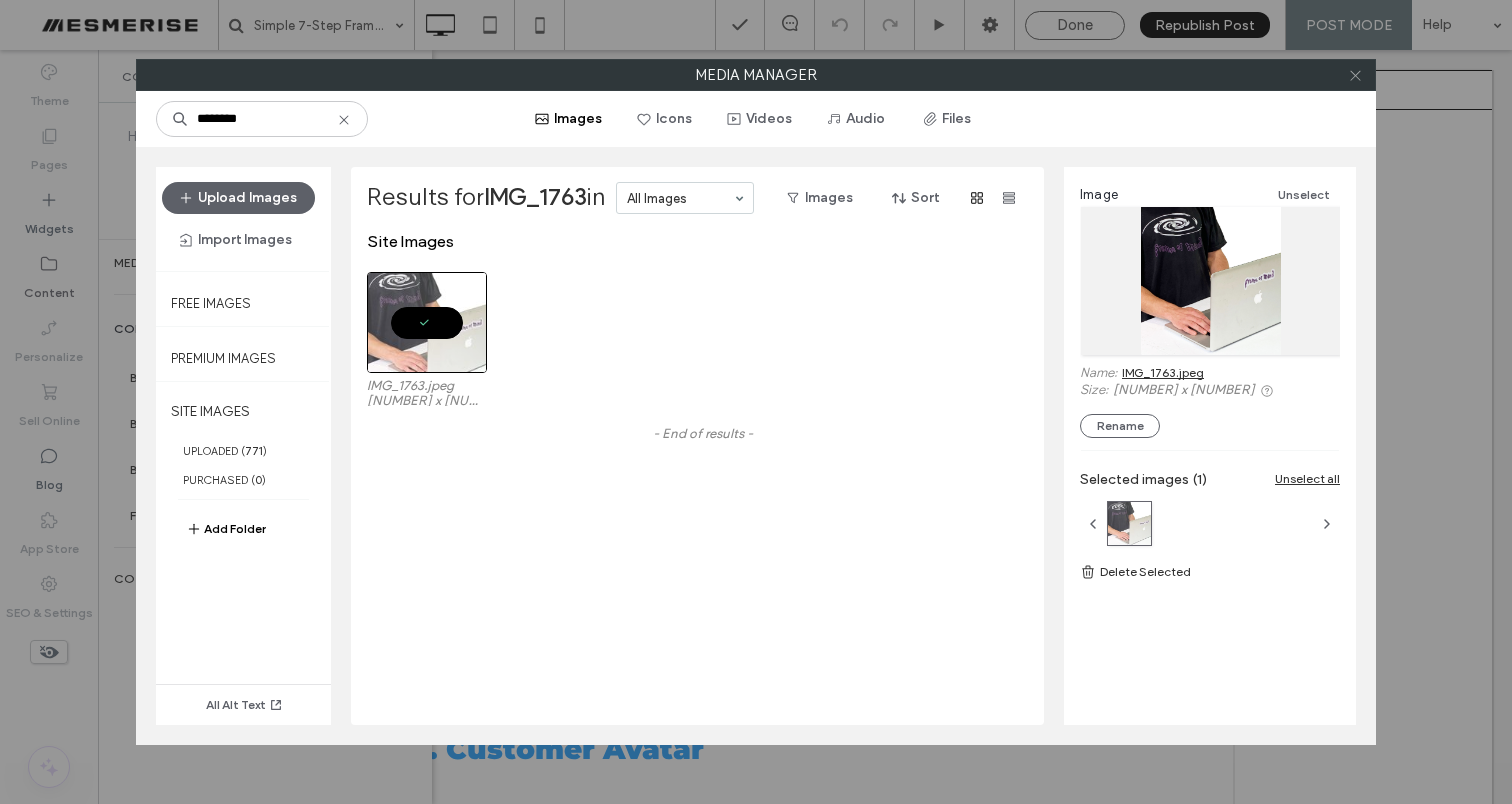 click at bounding box center (1355, 75) 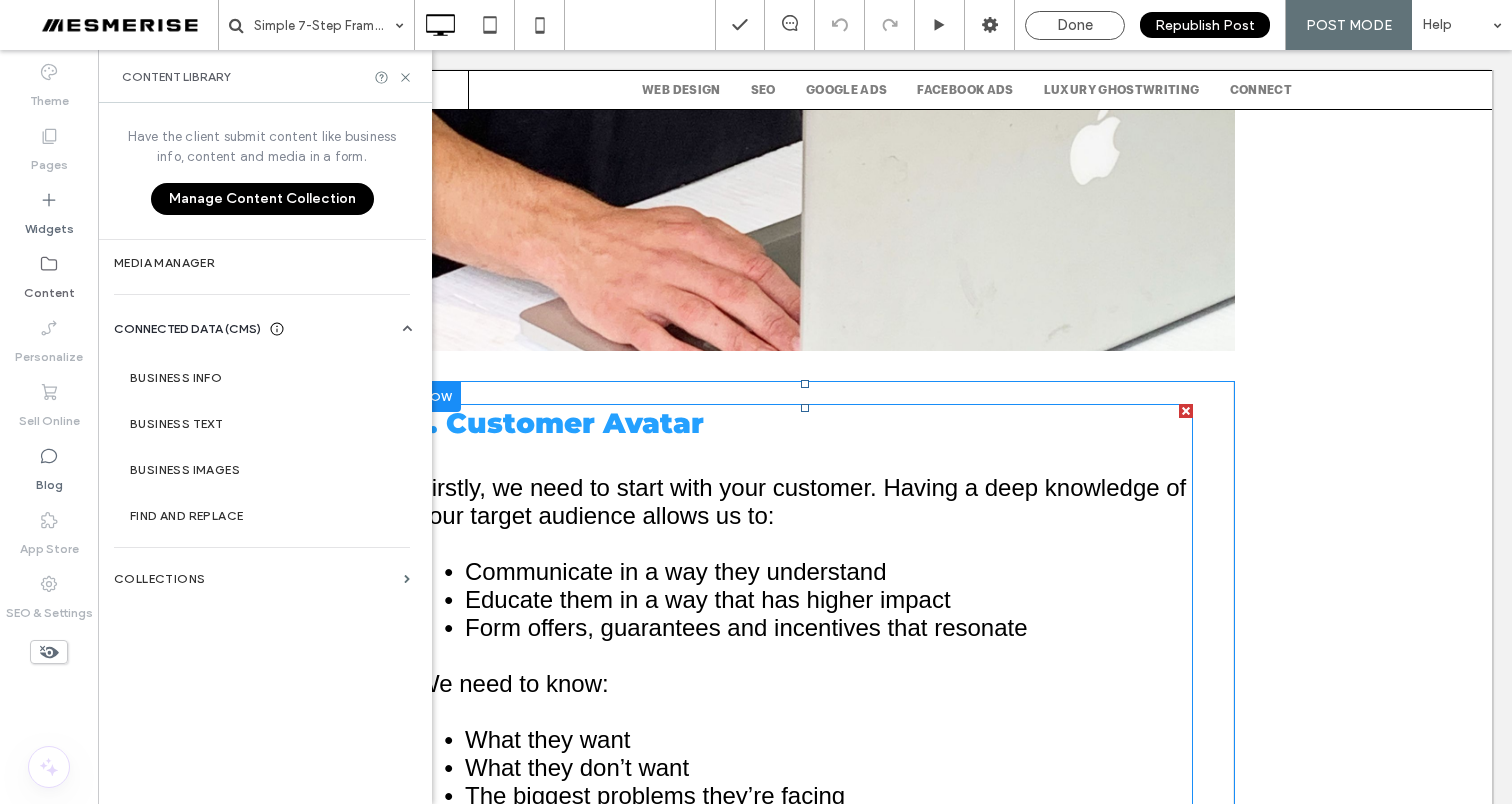 click on "Firstly, we need to start with your customer. Having a deep knowledge of your target audience allows us to:" at bounding box center (801, 501) 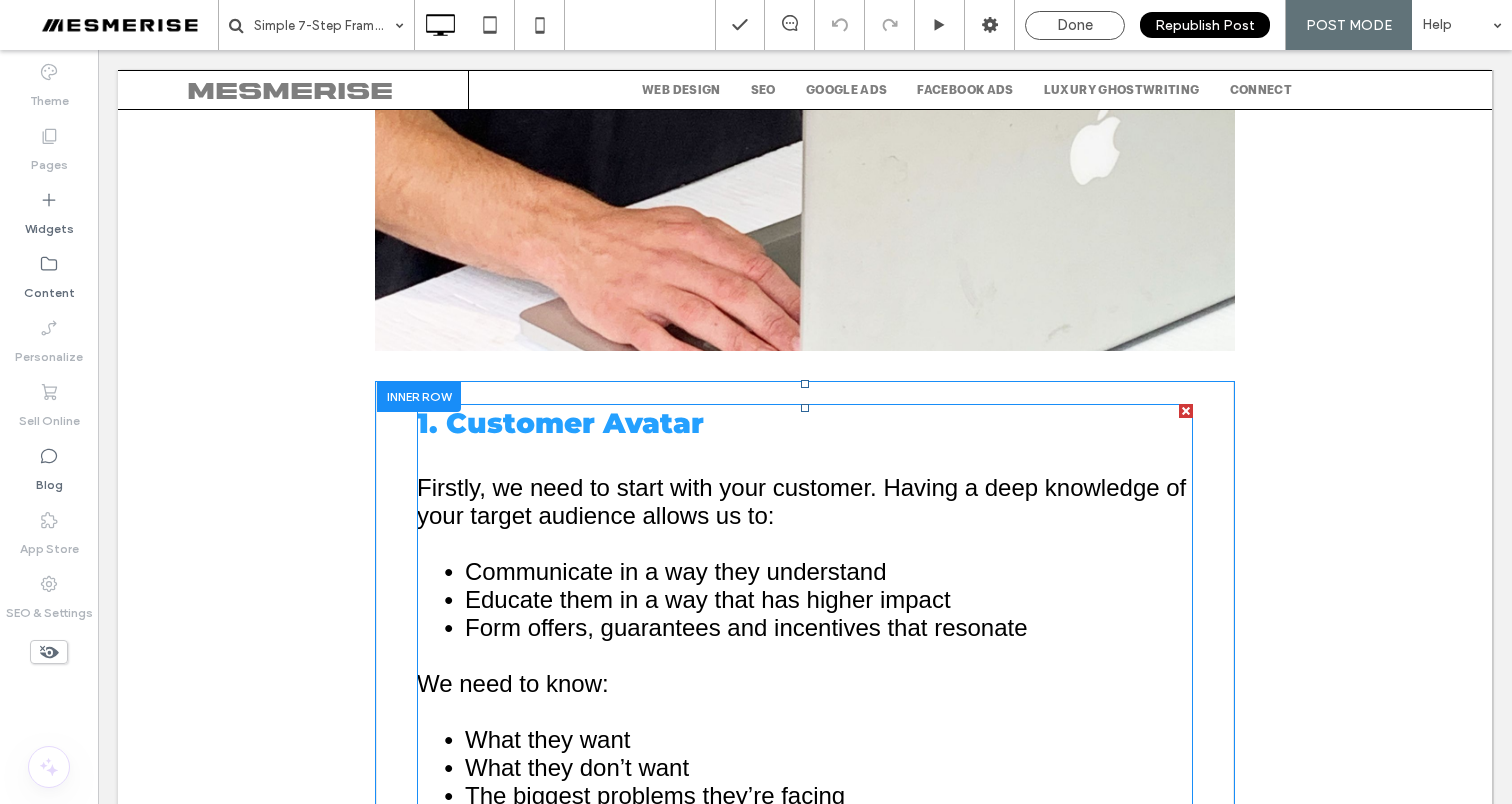 scroll, scrollTop: 2840, scrollLeft: 0, axis: vertical 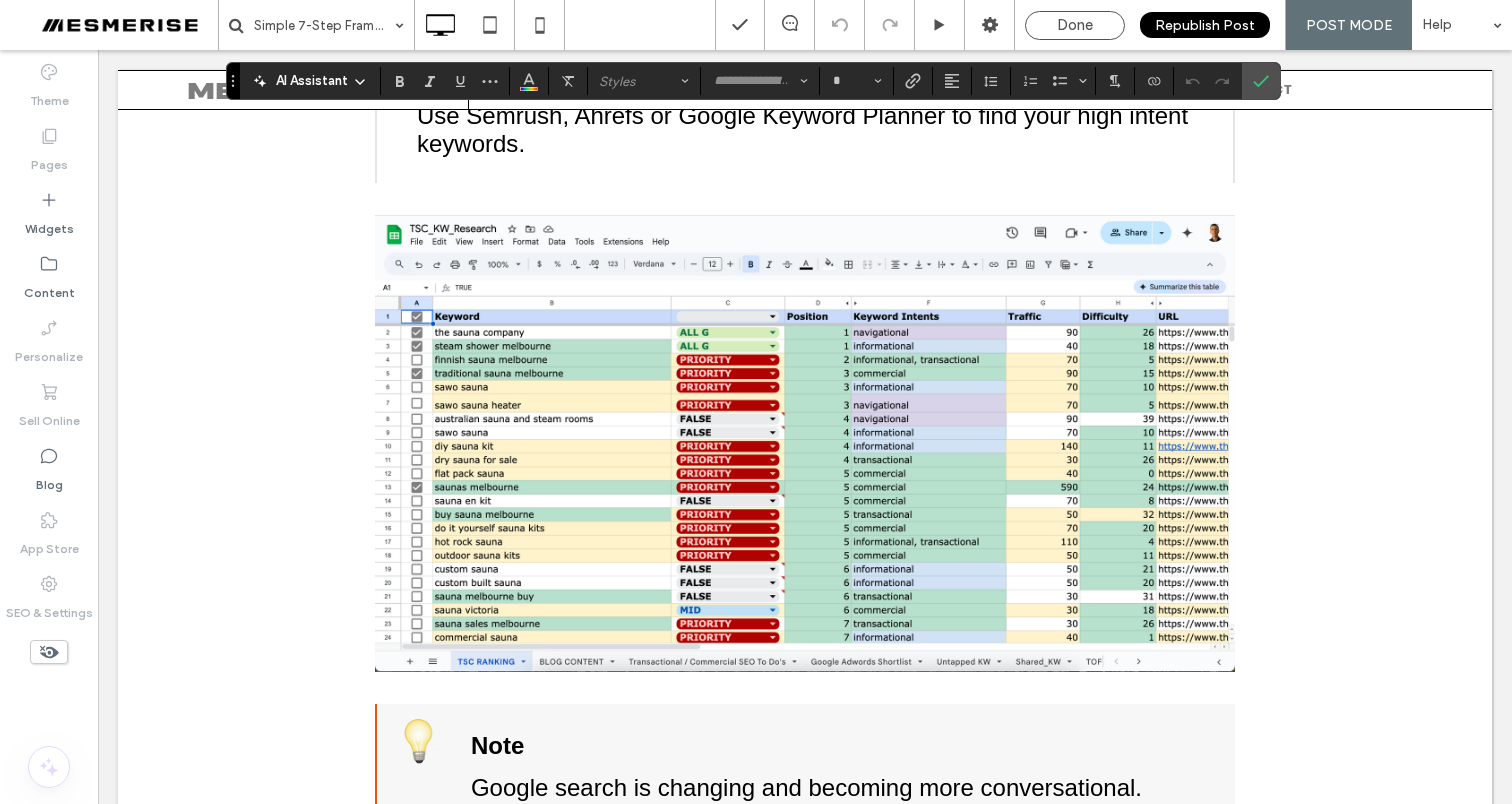 click at bounding box center (805, 443) 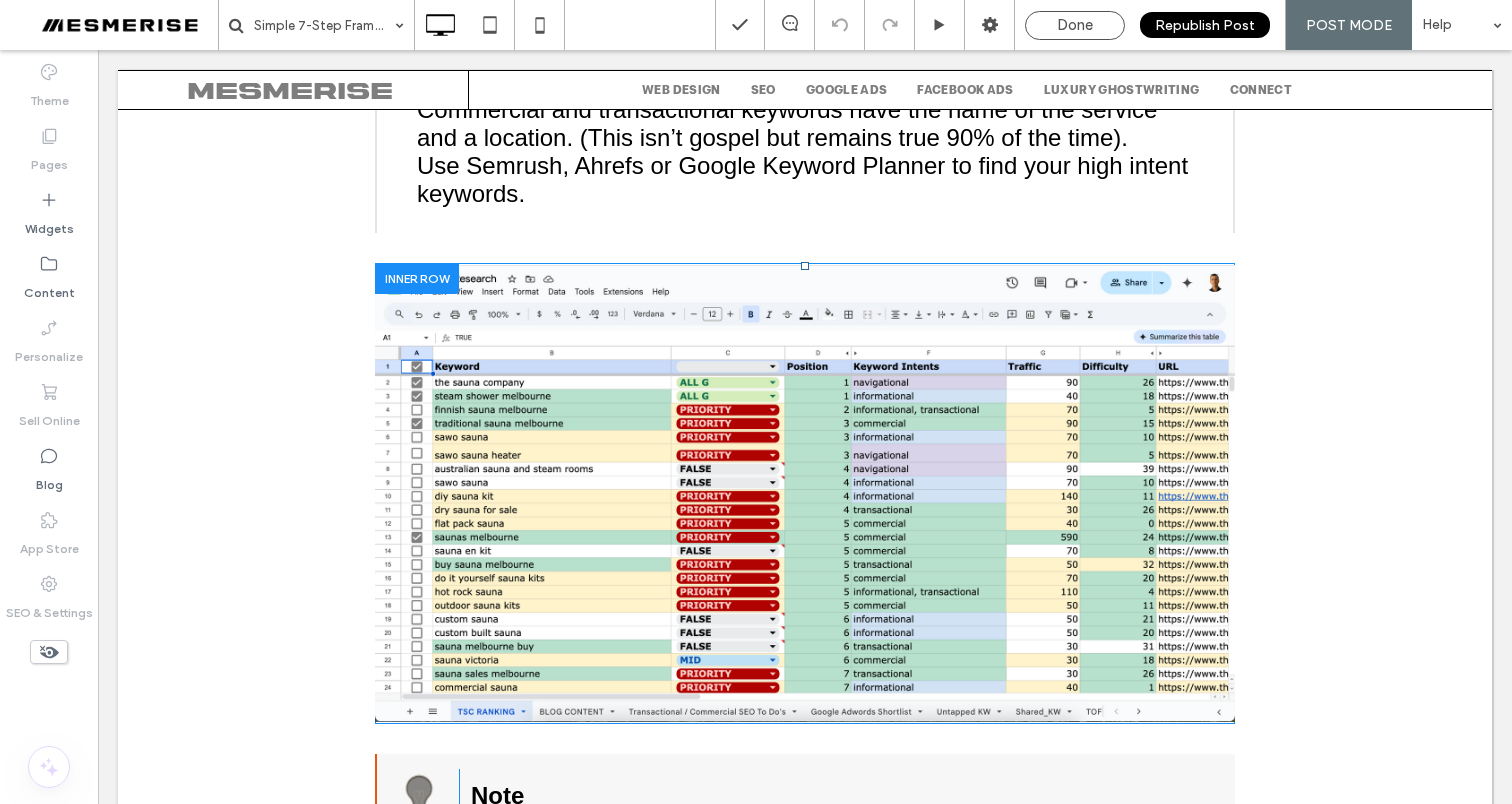 click on "Click To Paste" at bounding box center [805, 493] 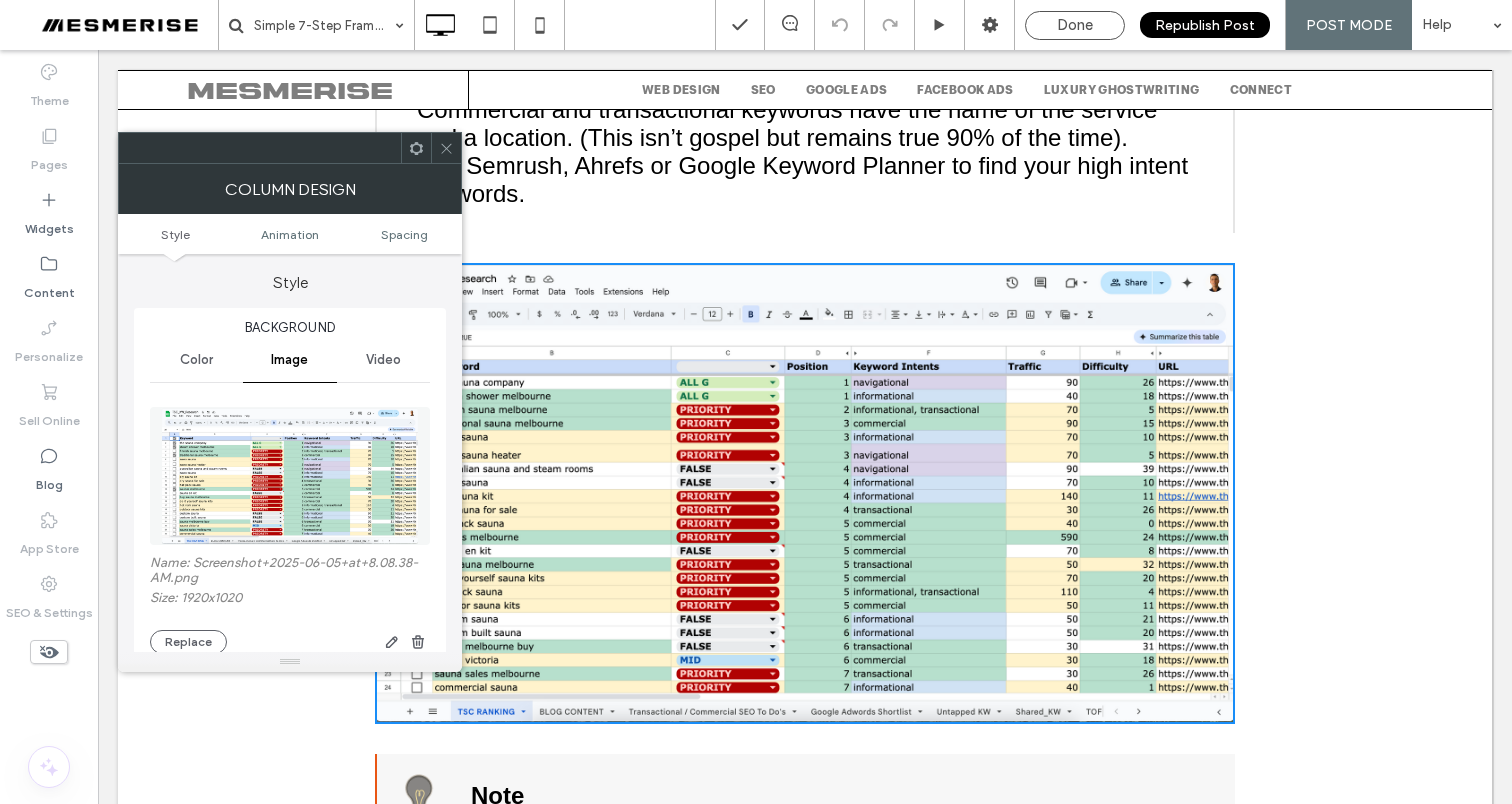 click on "Name: Screenshot+2025-06-05+at+8.08.38-AM.png" at bounding box center [290, 572] 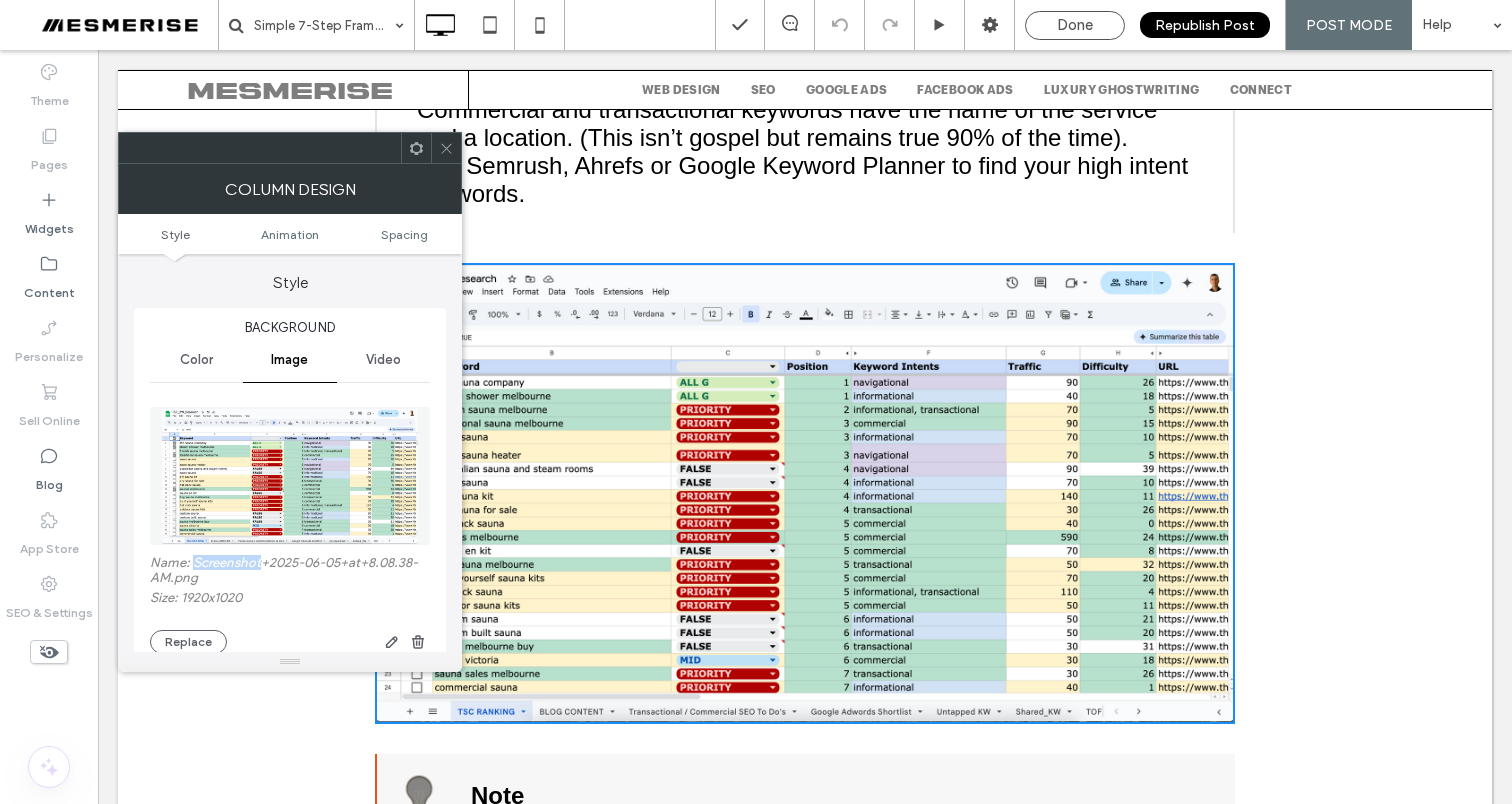 click on "Name: Screenshot+2025-06-05+at+8.08.38-AM.png" at bounding box center (290, 572) 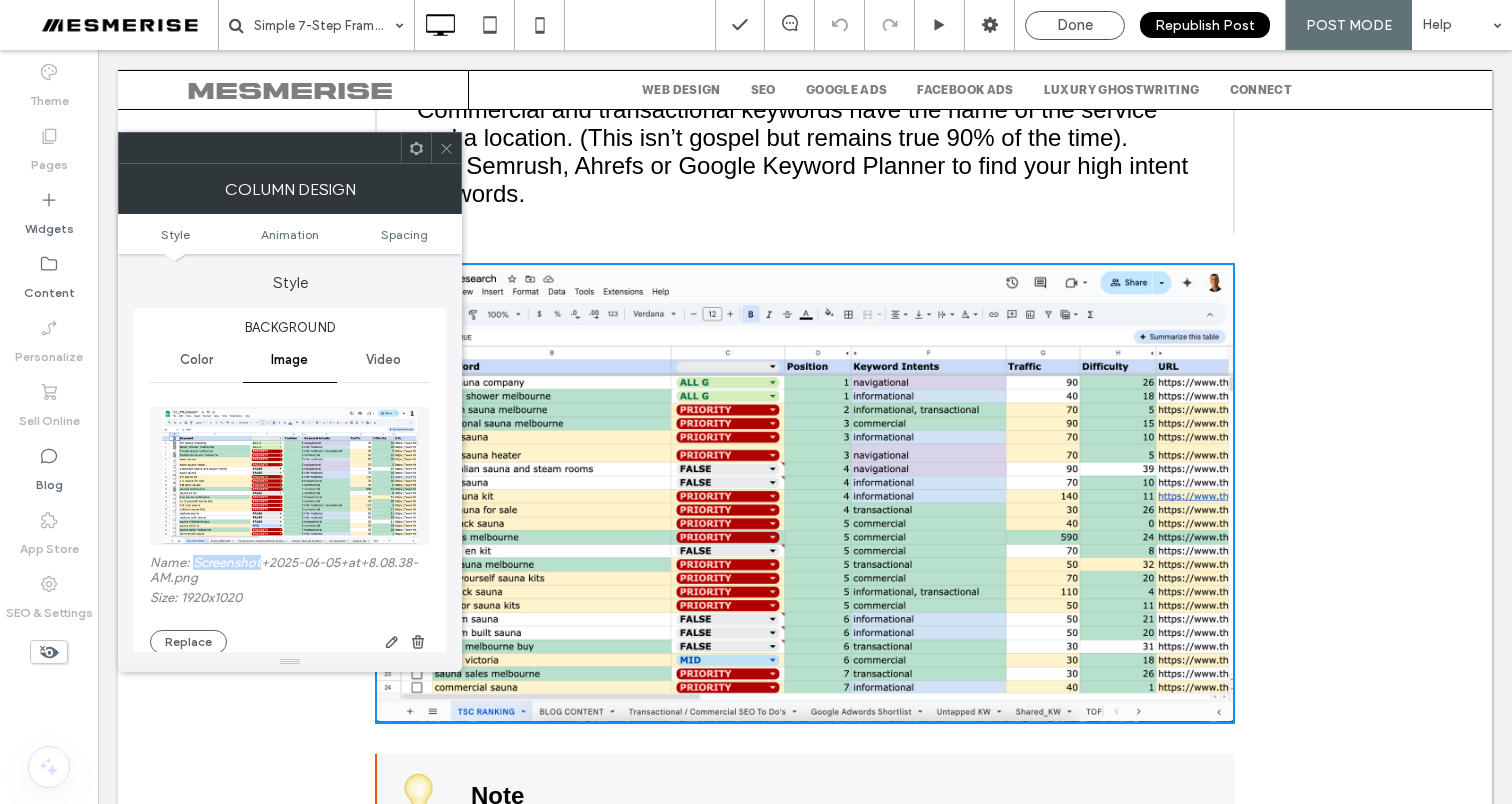 scroll, scrollTop: 378, scrollLeft: 0, axis: vertical 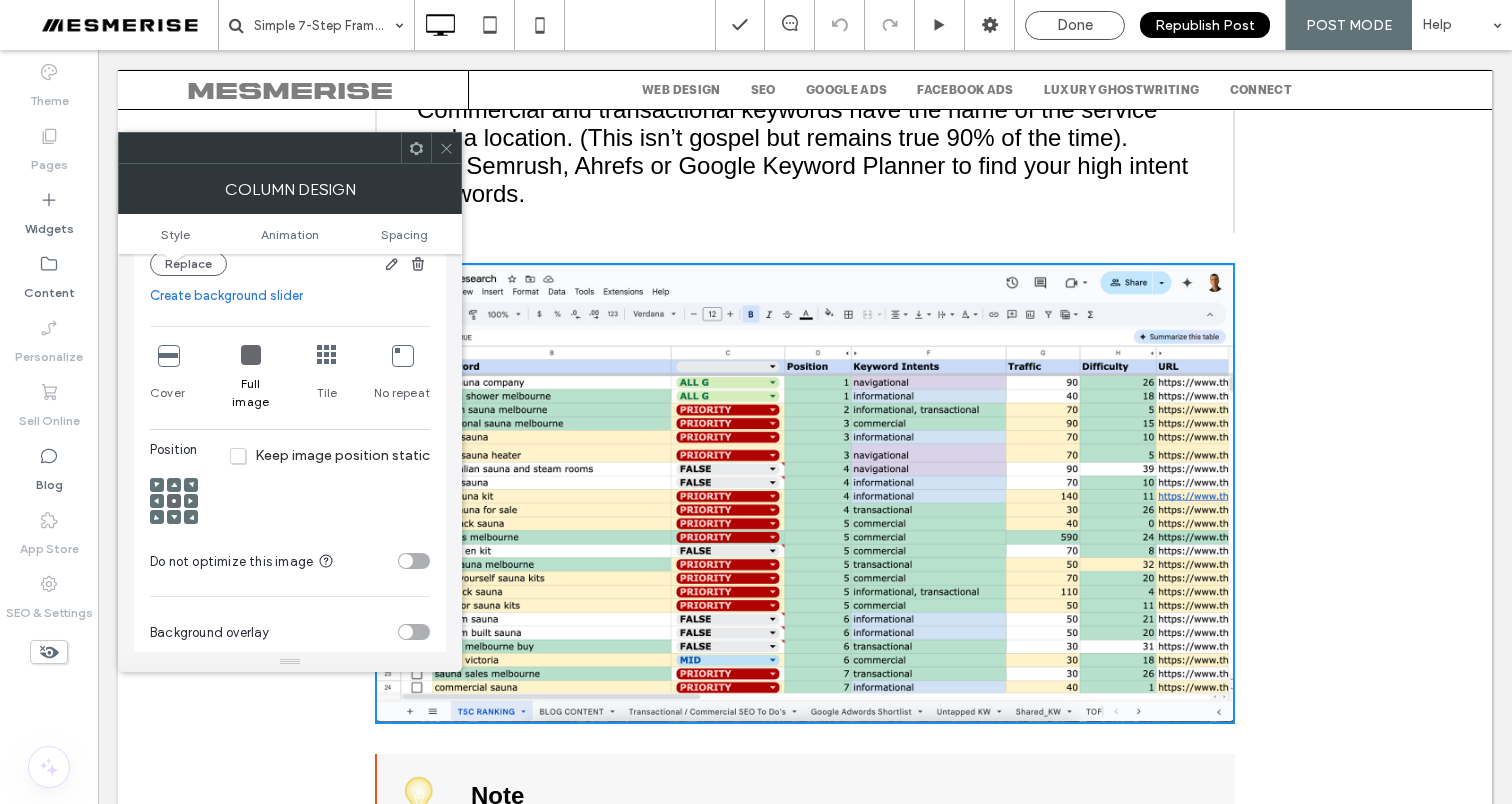 click at bounding box center (446, 148) 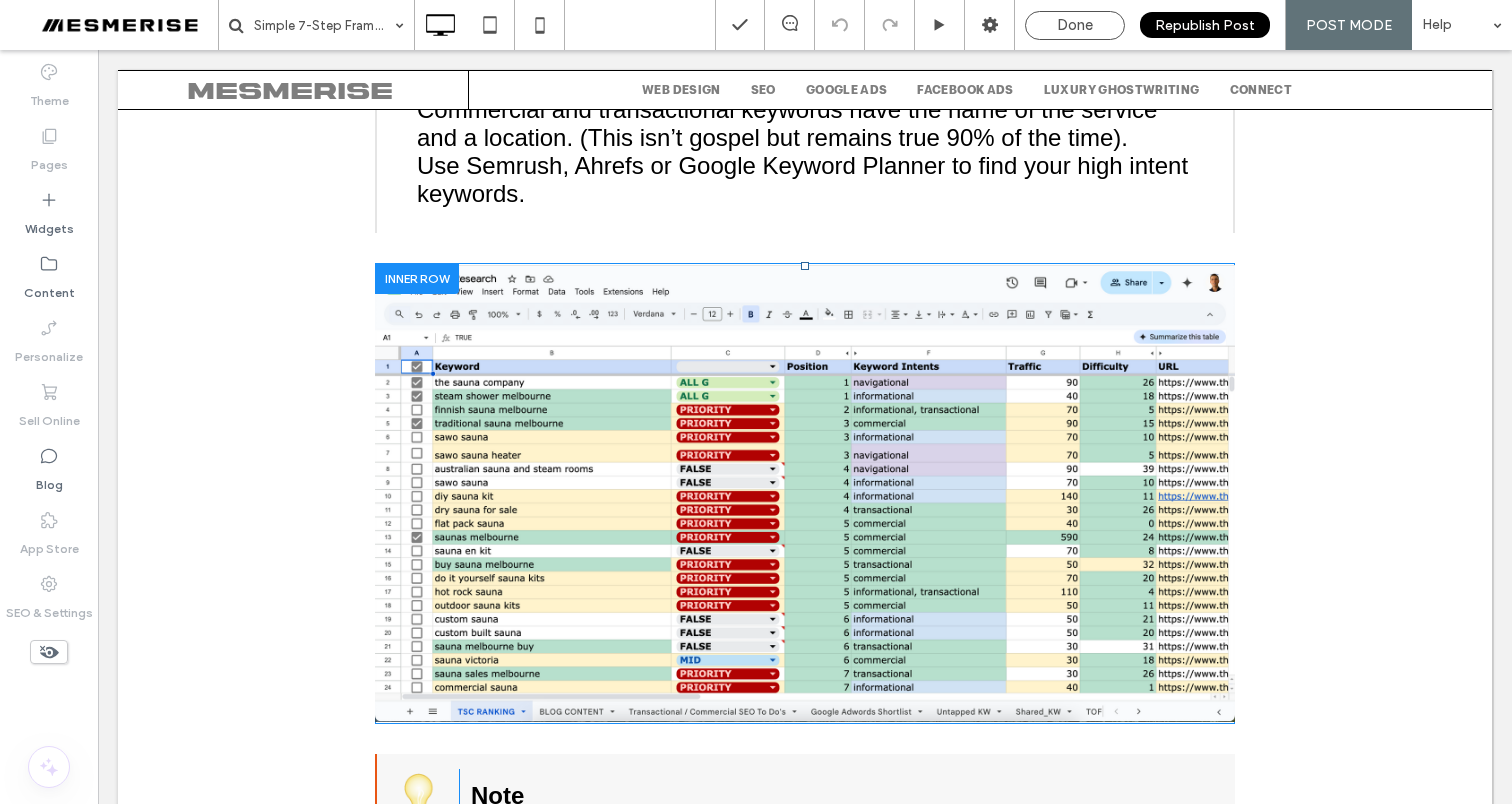click on "Click To Paste" at bounding box center (805, 493) 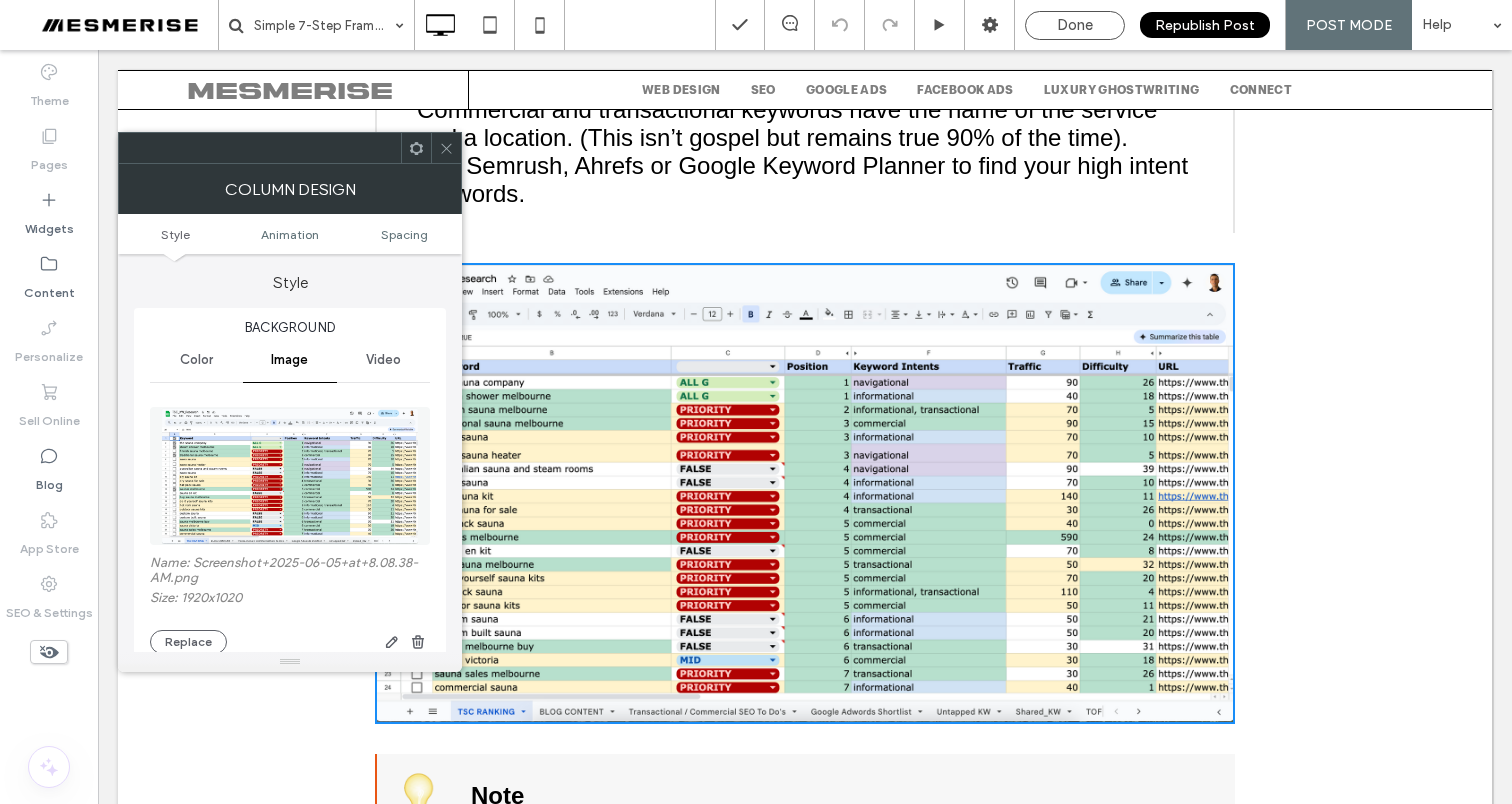 click on "Name: Screenshot+2025-06-05+at+8.08.38-AM.png" at bounding box center (290, 572) 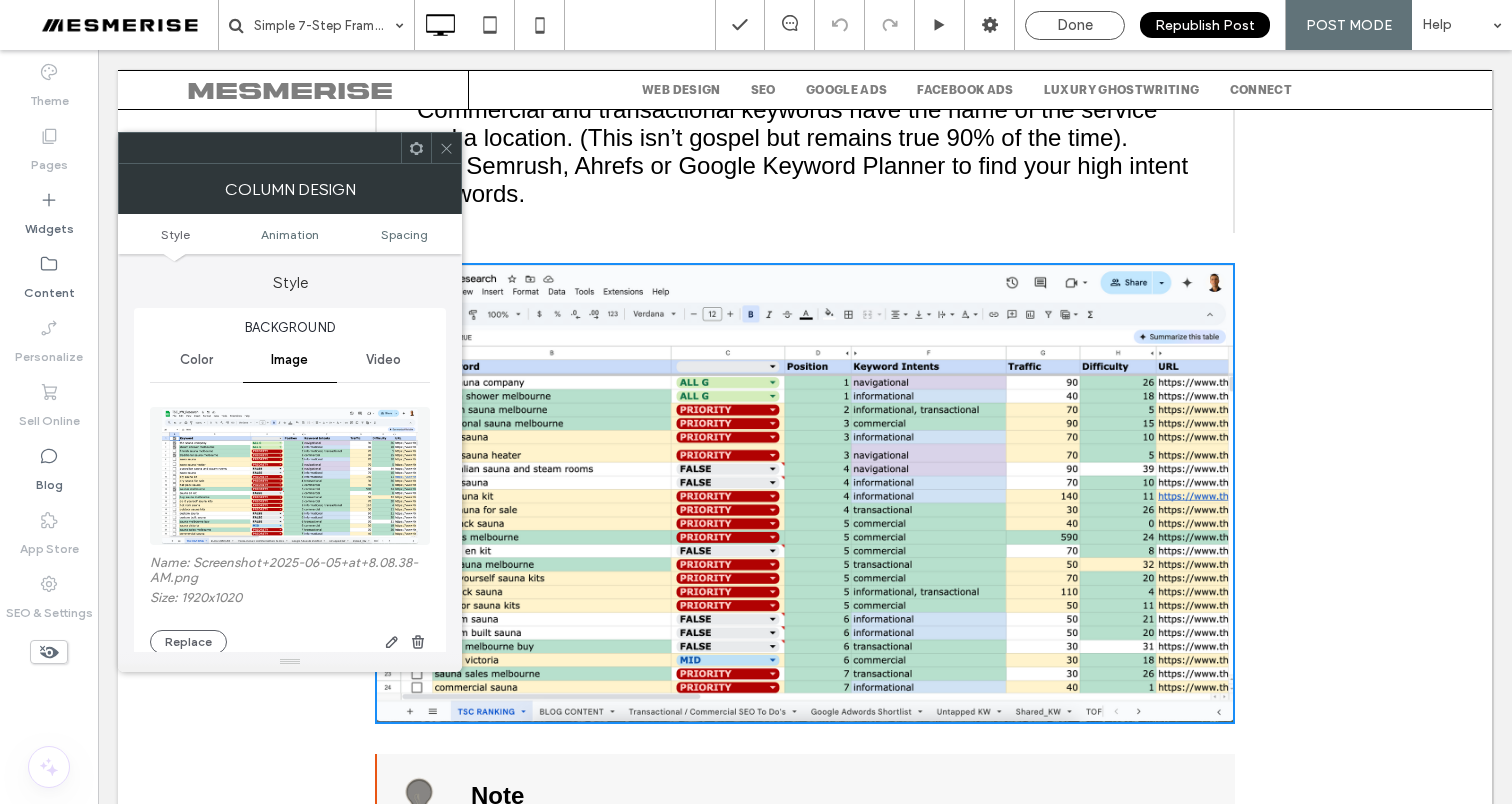 click on "Name: Screenshot+2025-06-05+at+8.08.38-AM.png" at bounding box center [290, 572] 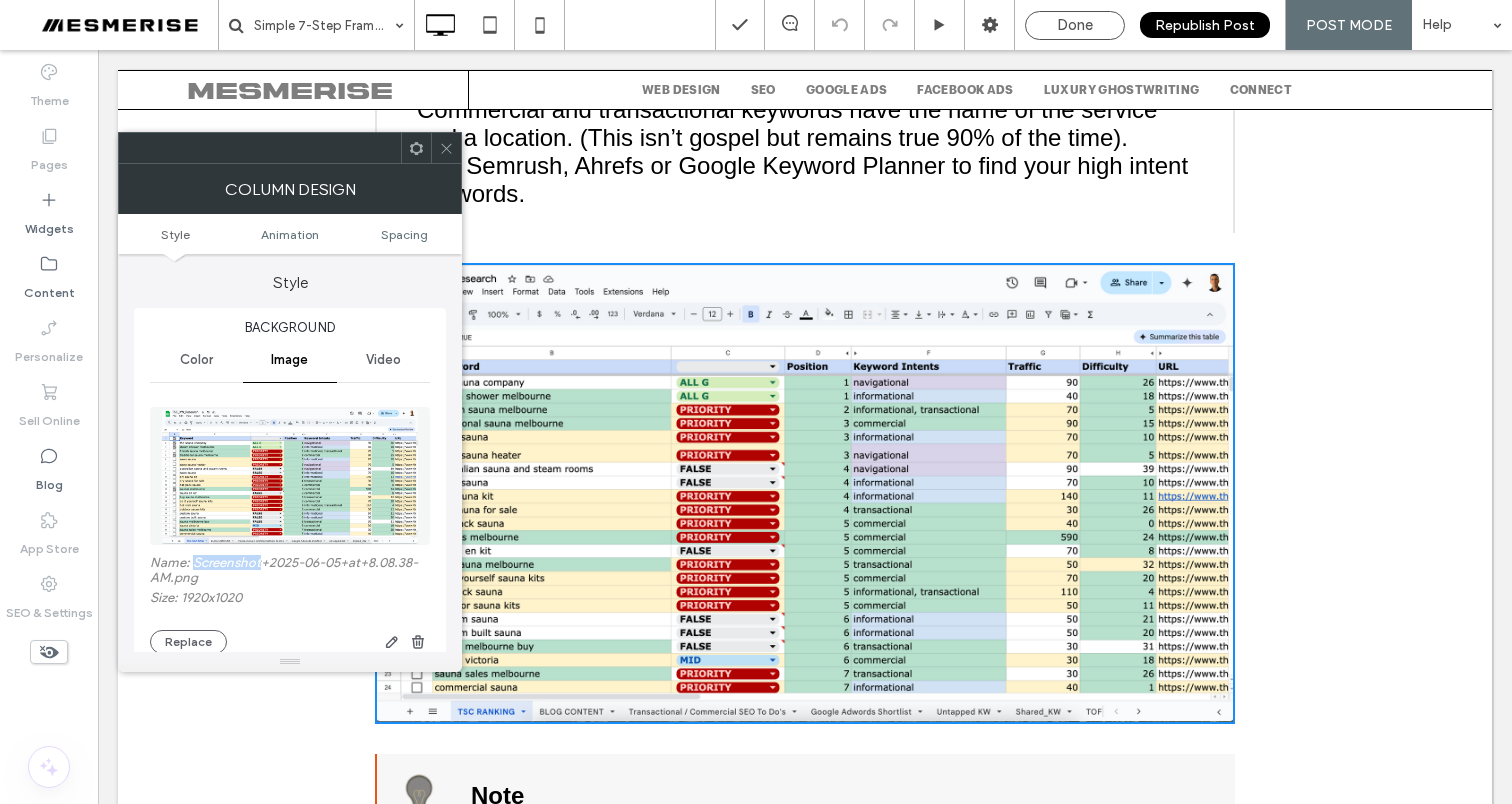 click on "Name: Screenshot+2025-06-05+at+8.08.38-AM.png" at bounding box center [290, 572] 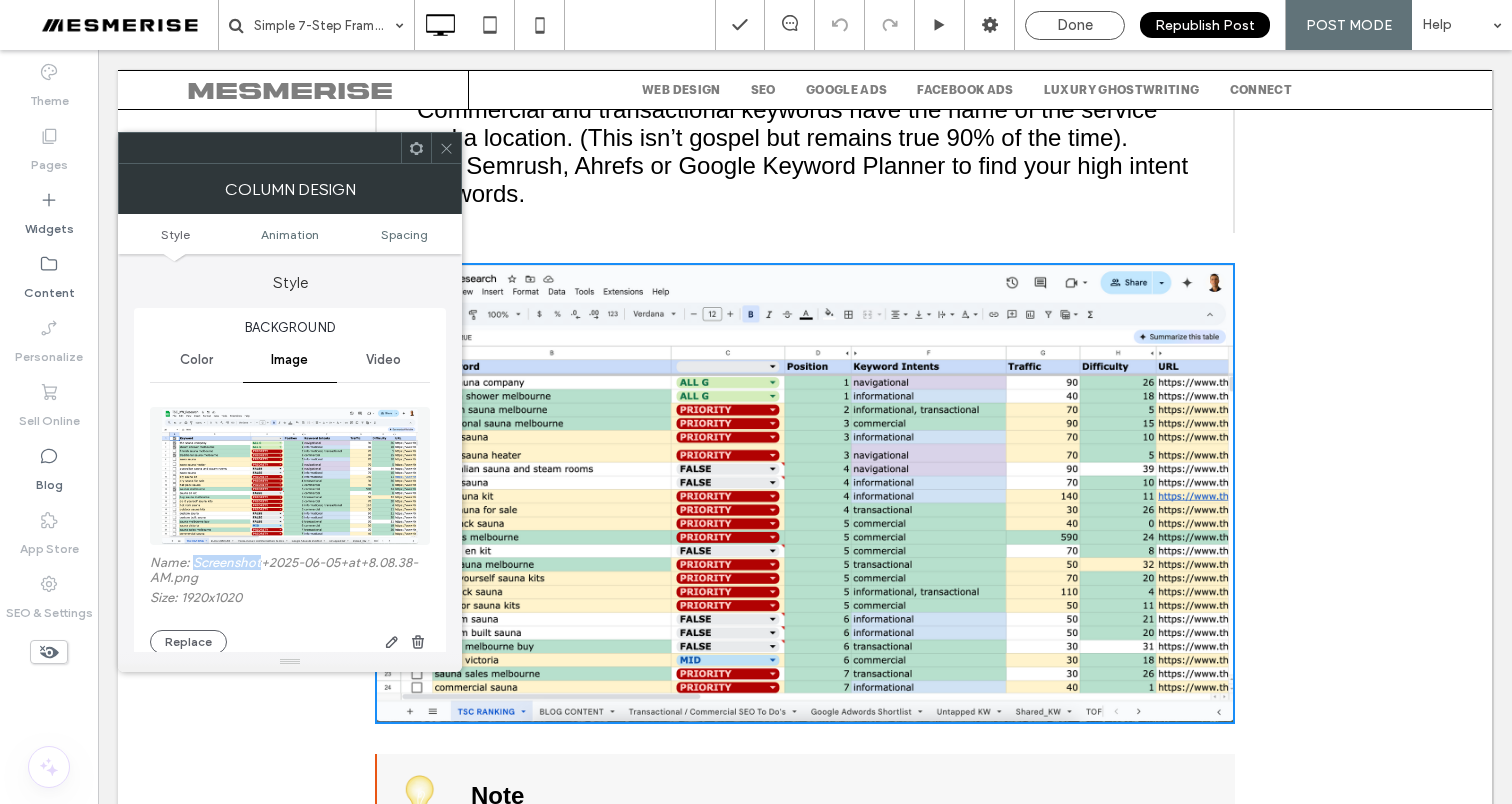 copy on "Screenshot" 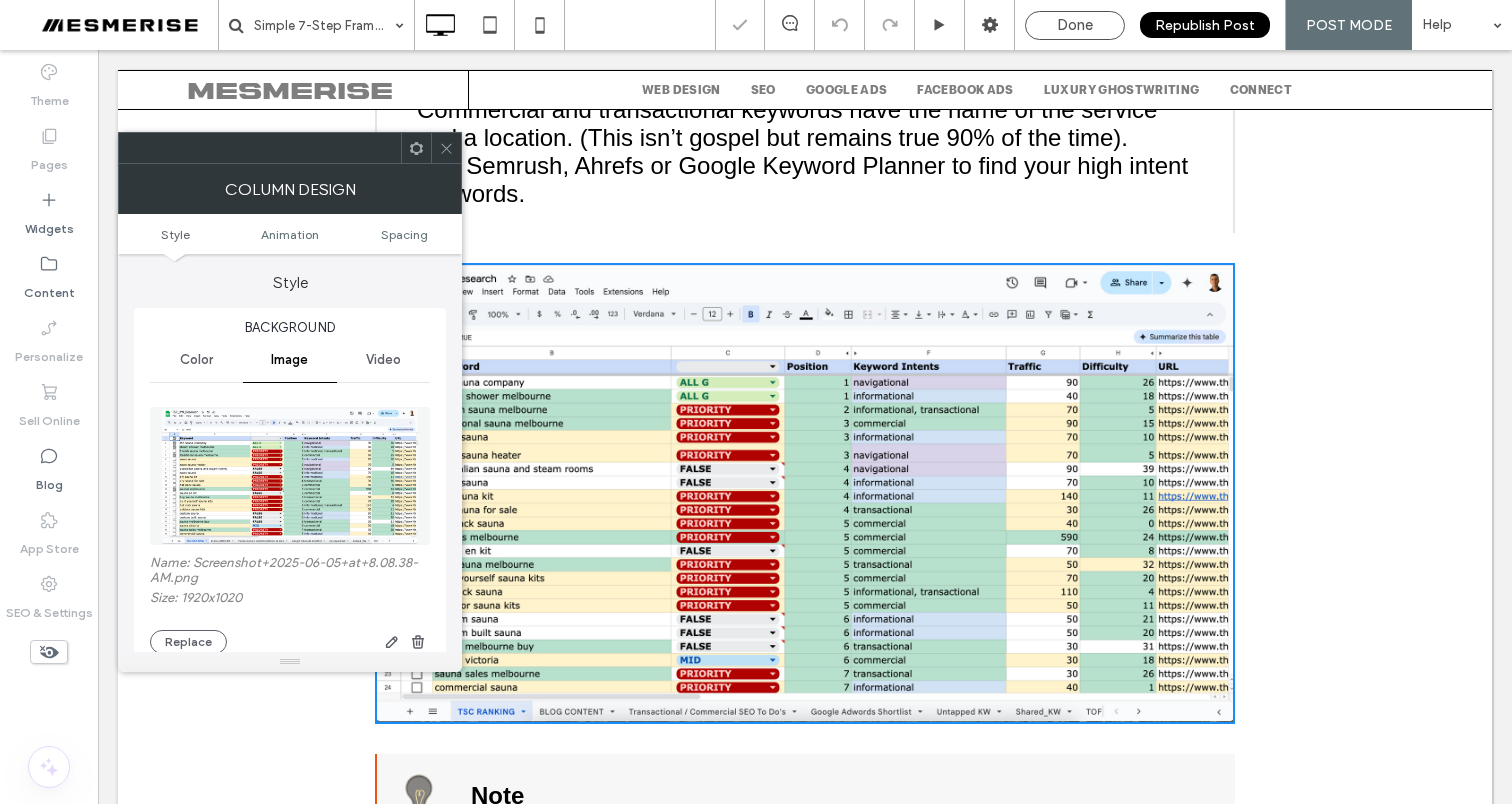 click 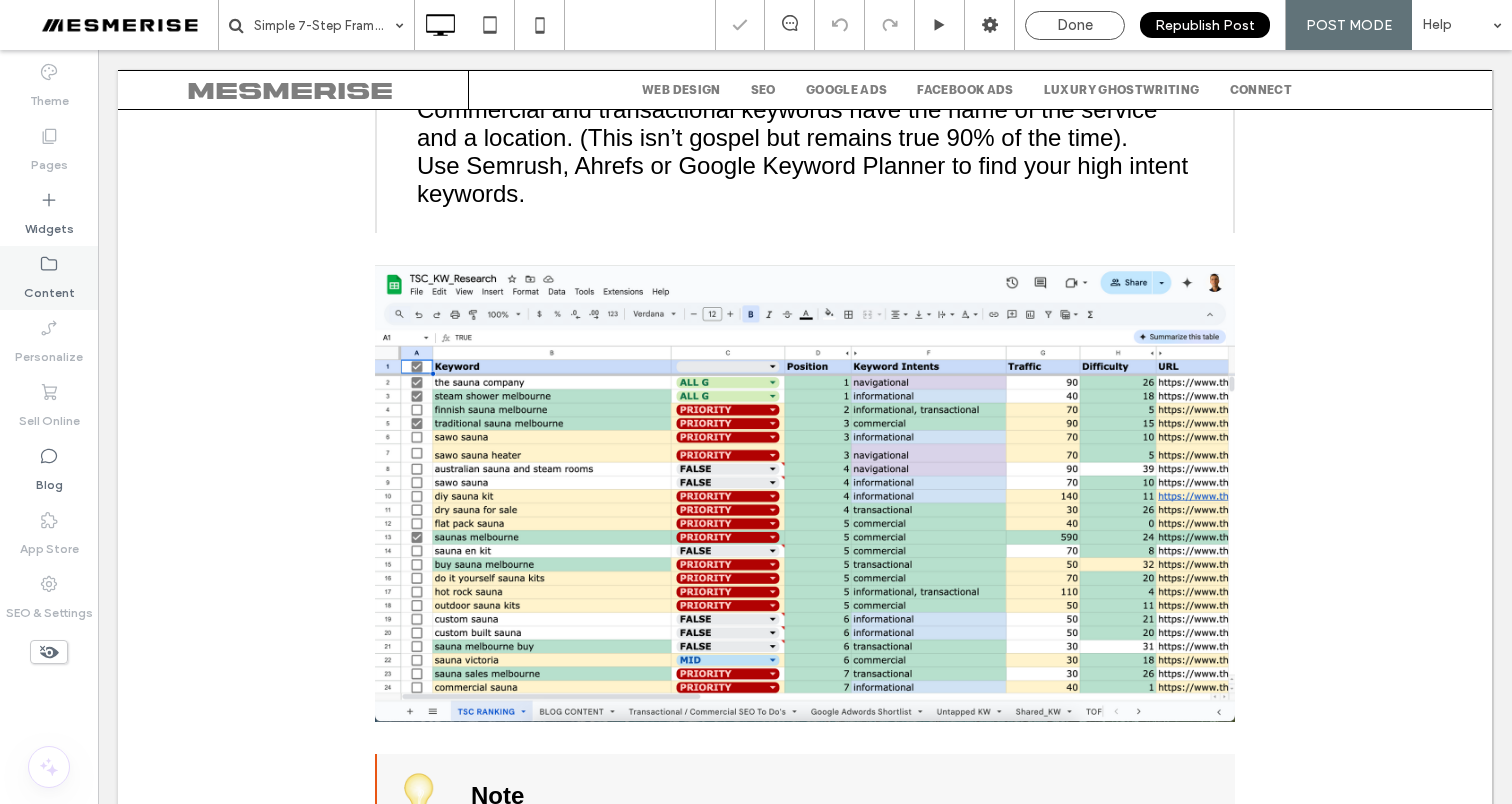 click on "Content" at bounding box center (49, 288) 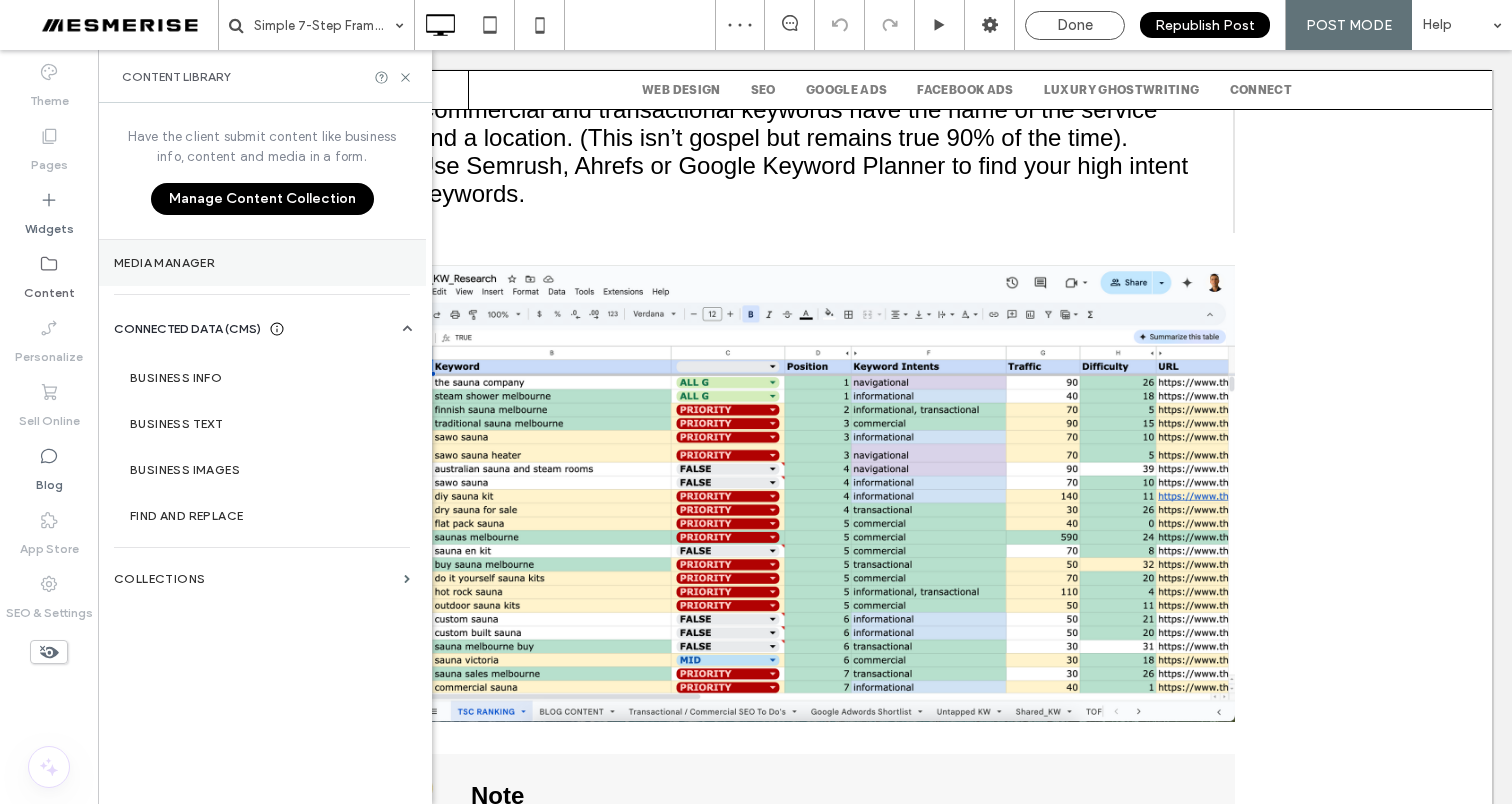 click on "Media Manager" at bounding box center [262, 263] 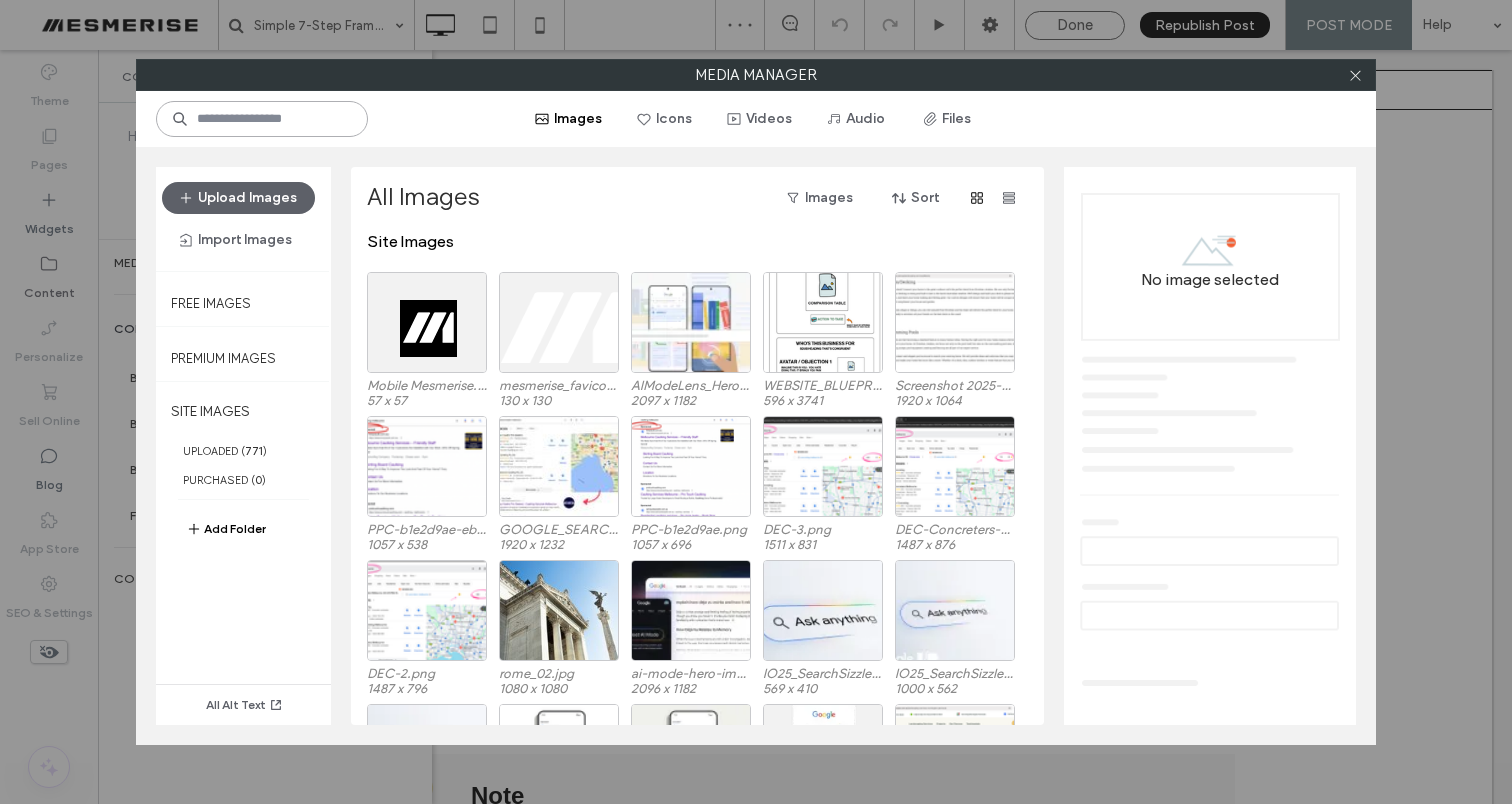 click at bounding box center (262, 119) 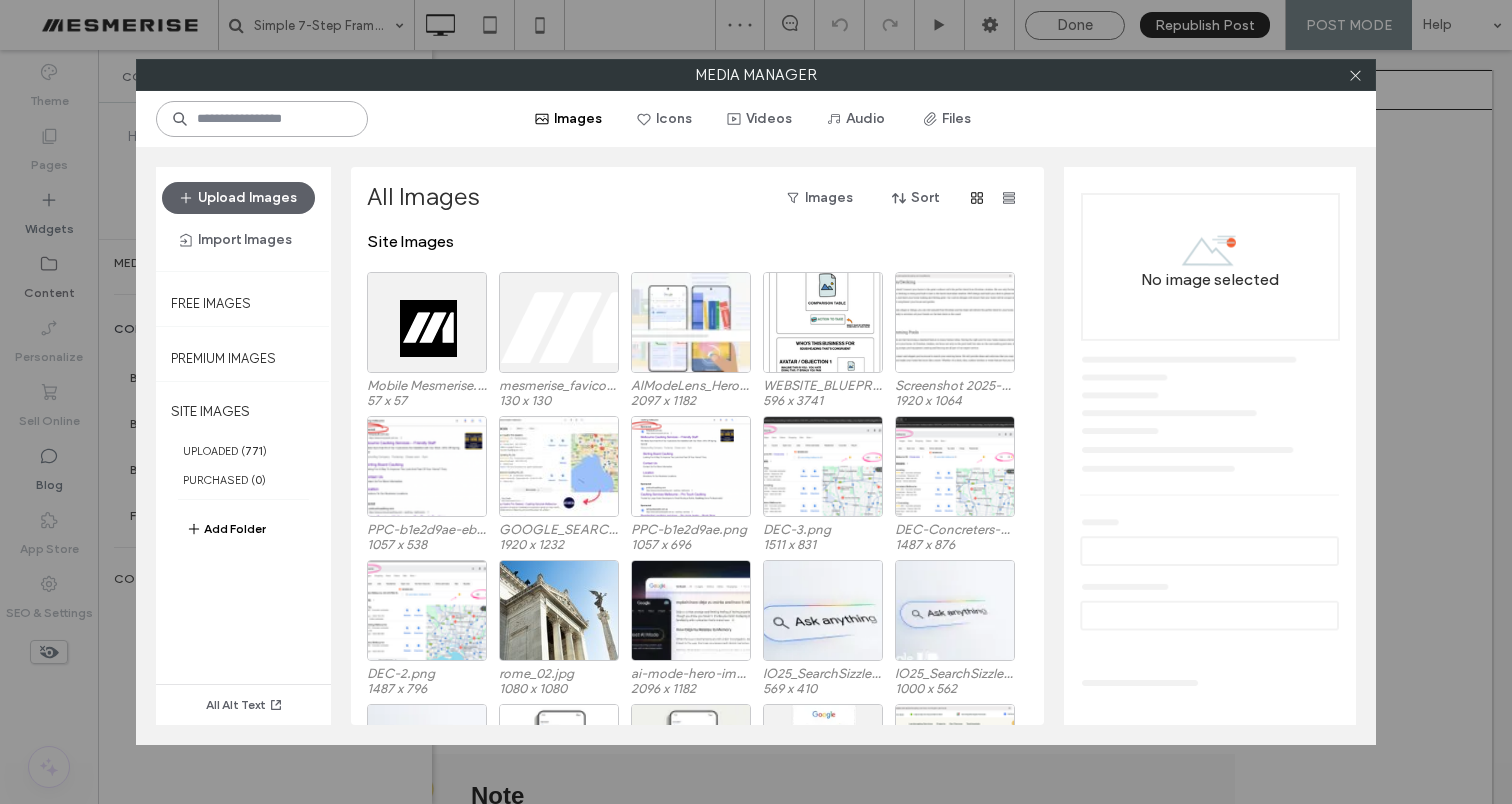 paste on "**********" 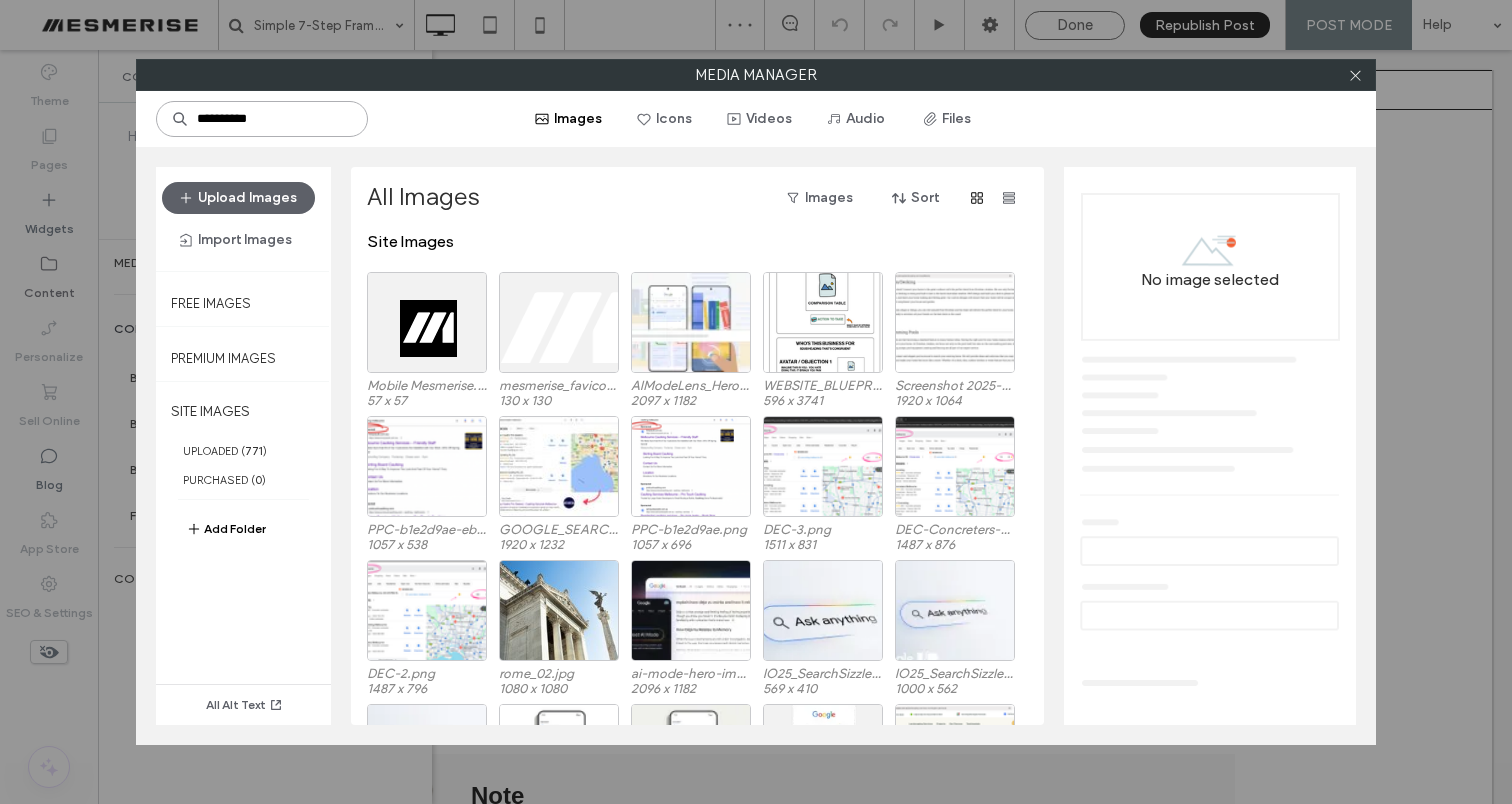 type on "**********" 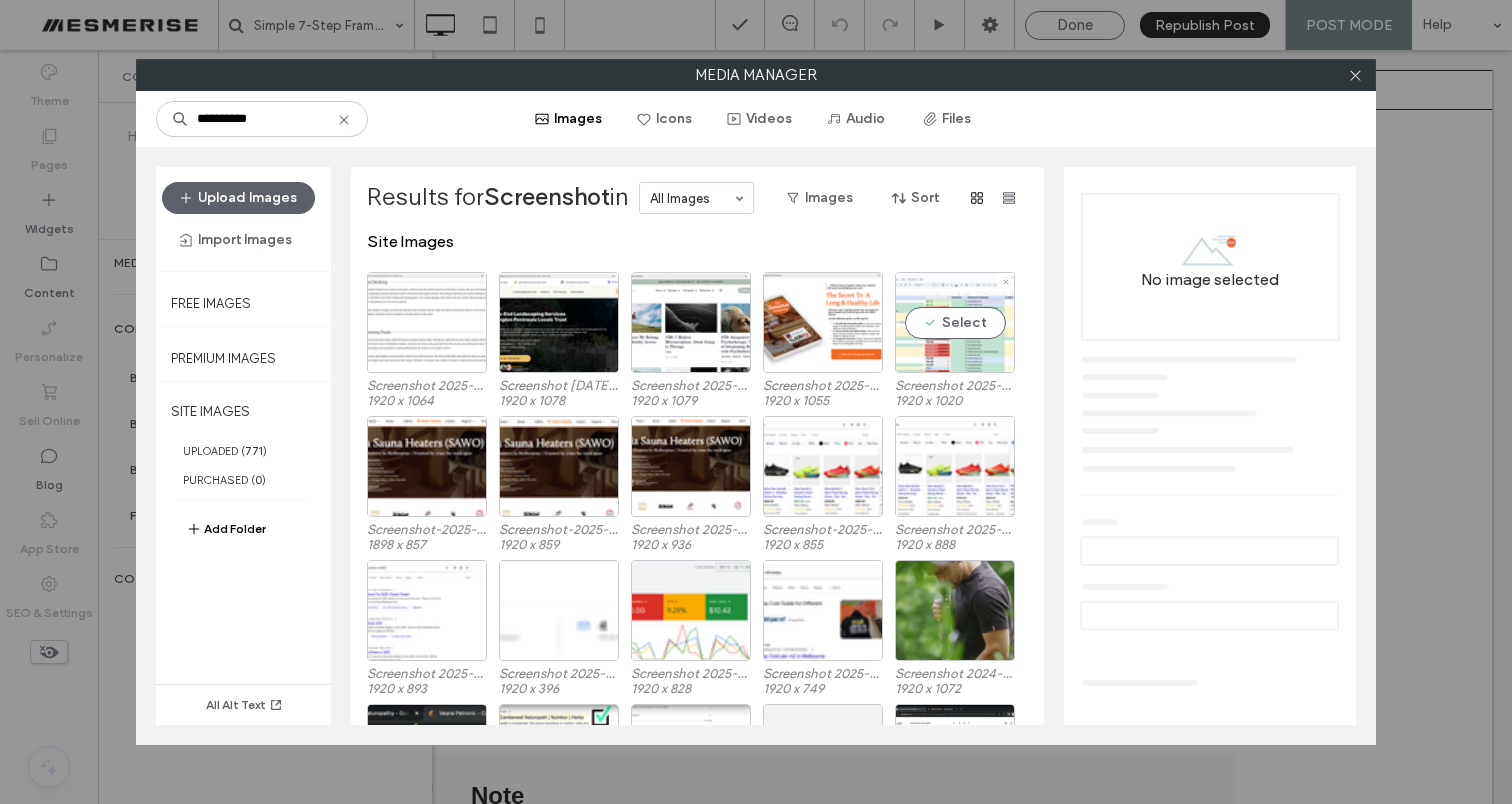 click on "Select" at bounding box center [955, 322] 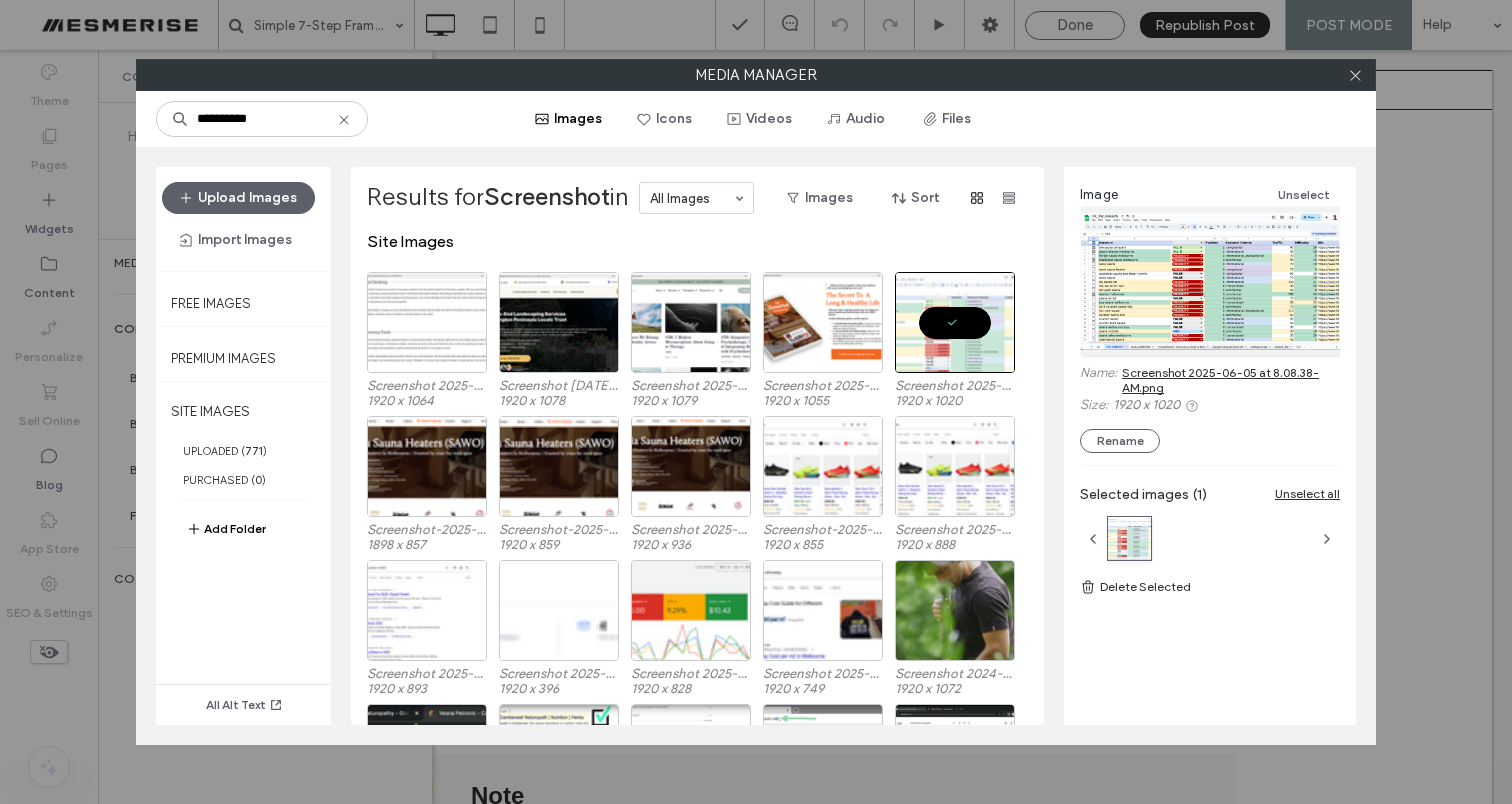 click on "Screenshot 2025-06-05 at 8.08.38-AM.png" at bounding box center (1231, 380) 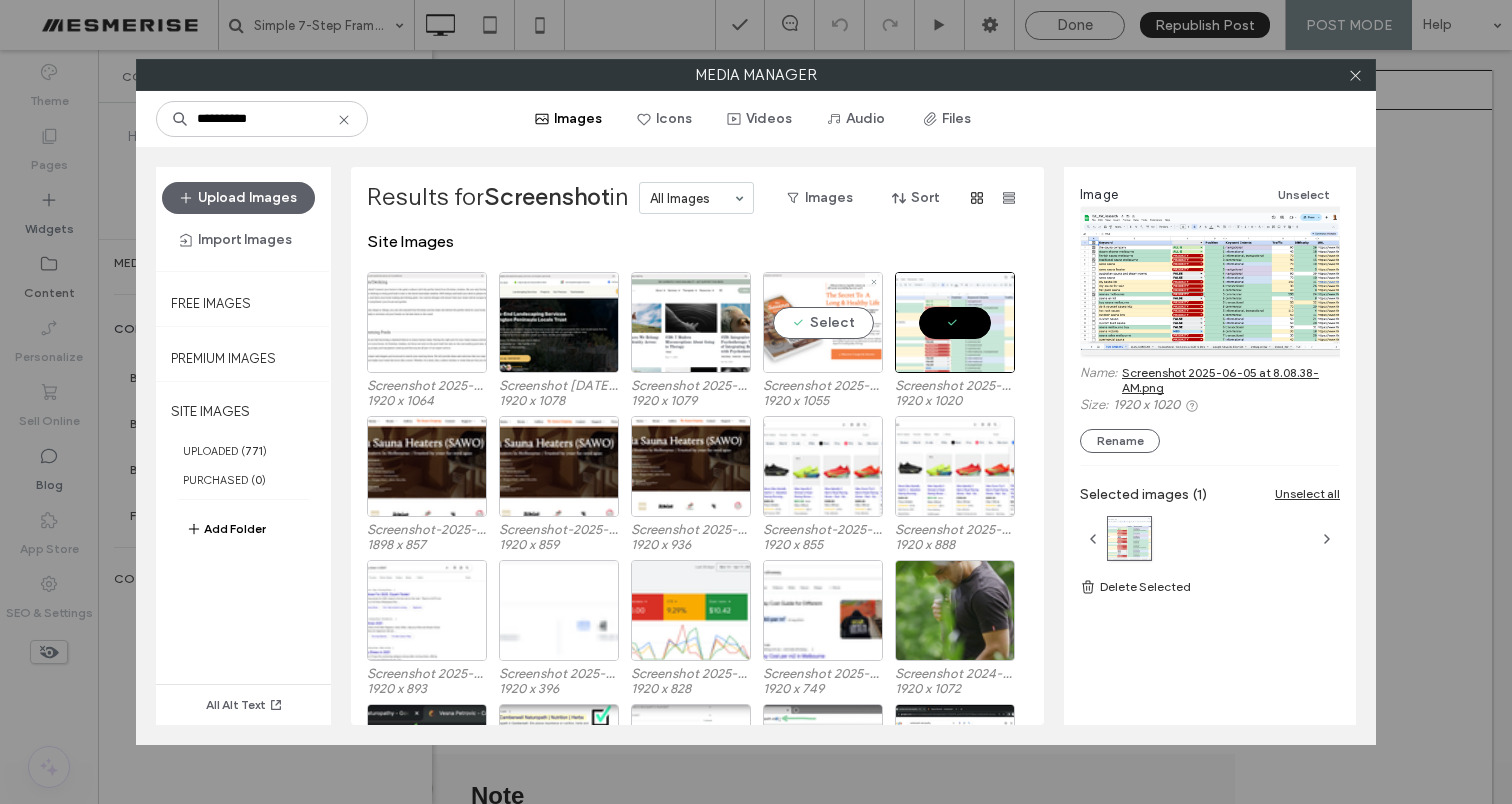 click on "Select" at bounding box center [823, 322] 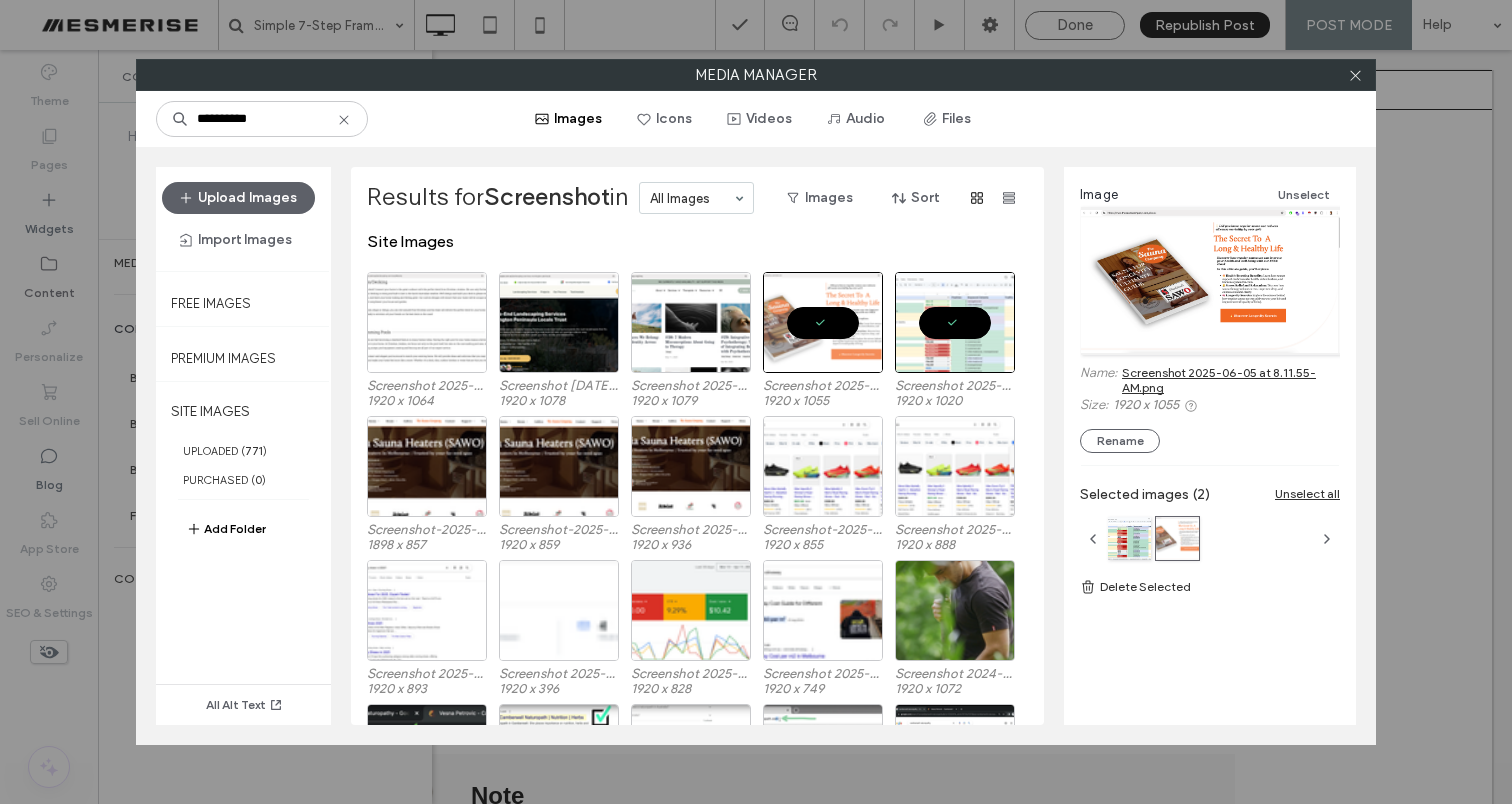 click on "Screenshot 2025-06-05 at 8.11.55-AM.png" at bounding box center (1231, 380) 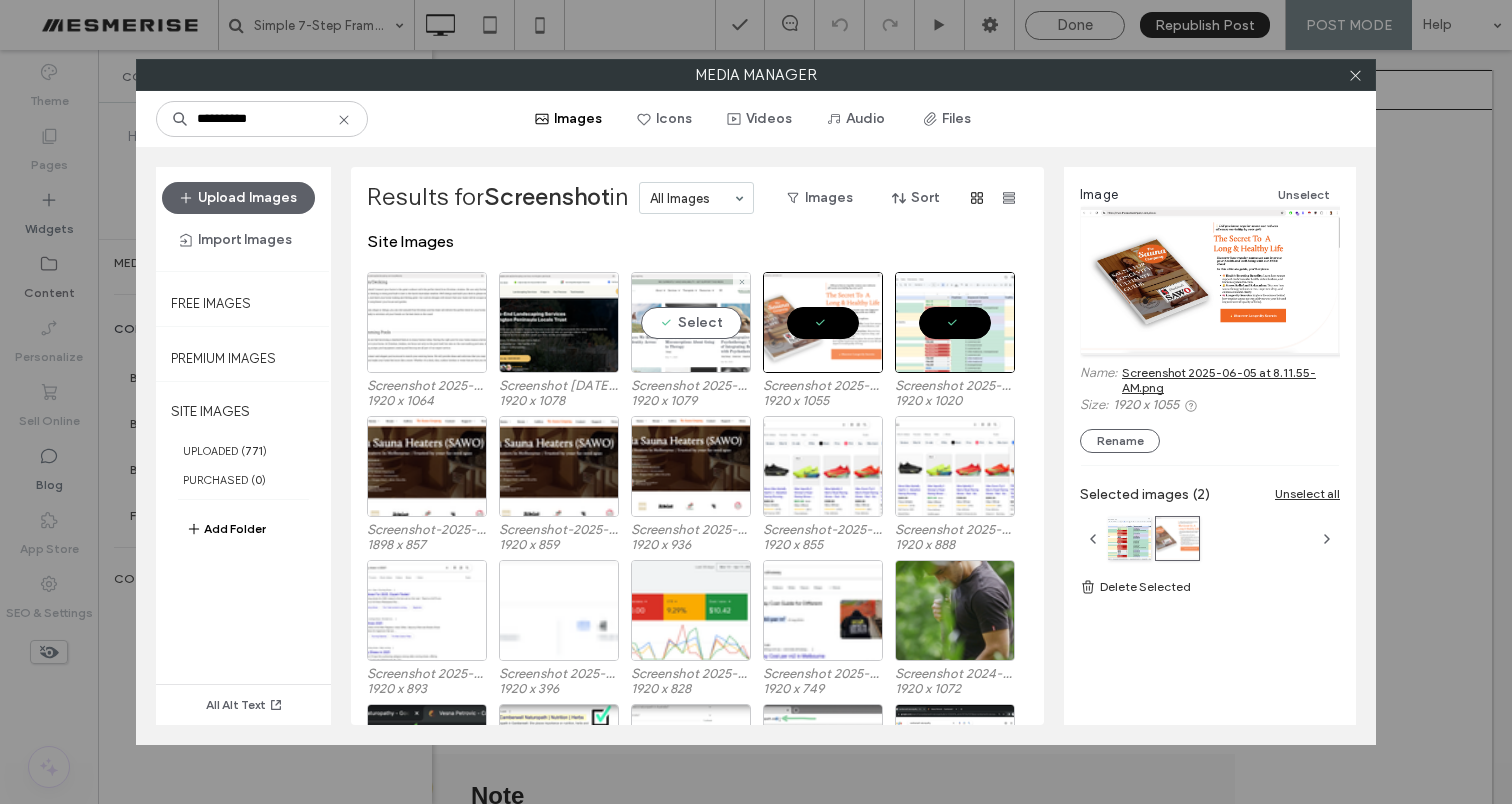 click on "Select" at bounding box center (691, 322) 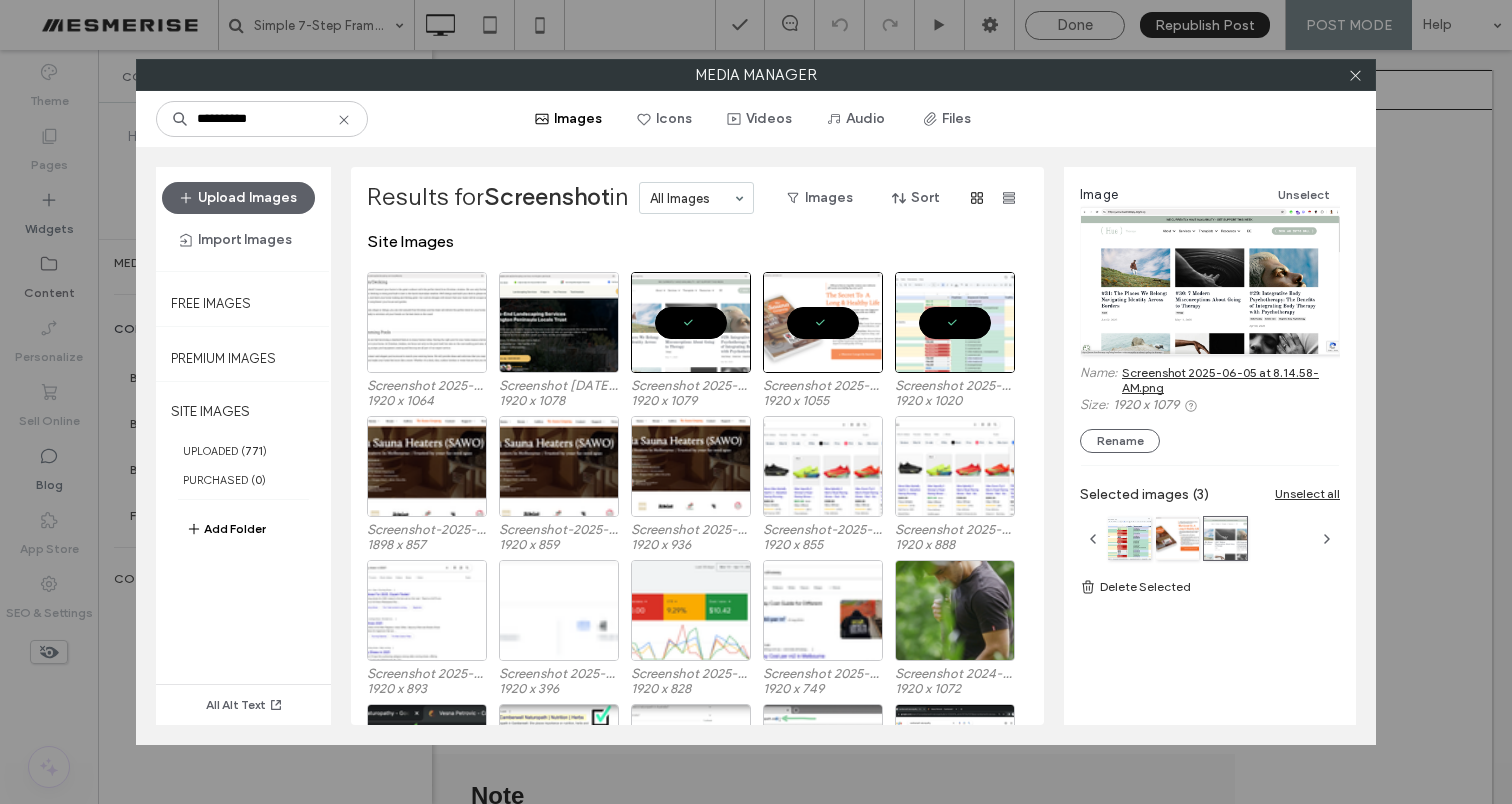 click on "Screenshot 2025-06-05 at 8.14.58-AM.png" at bounding box center (1231, 380) 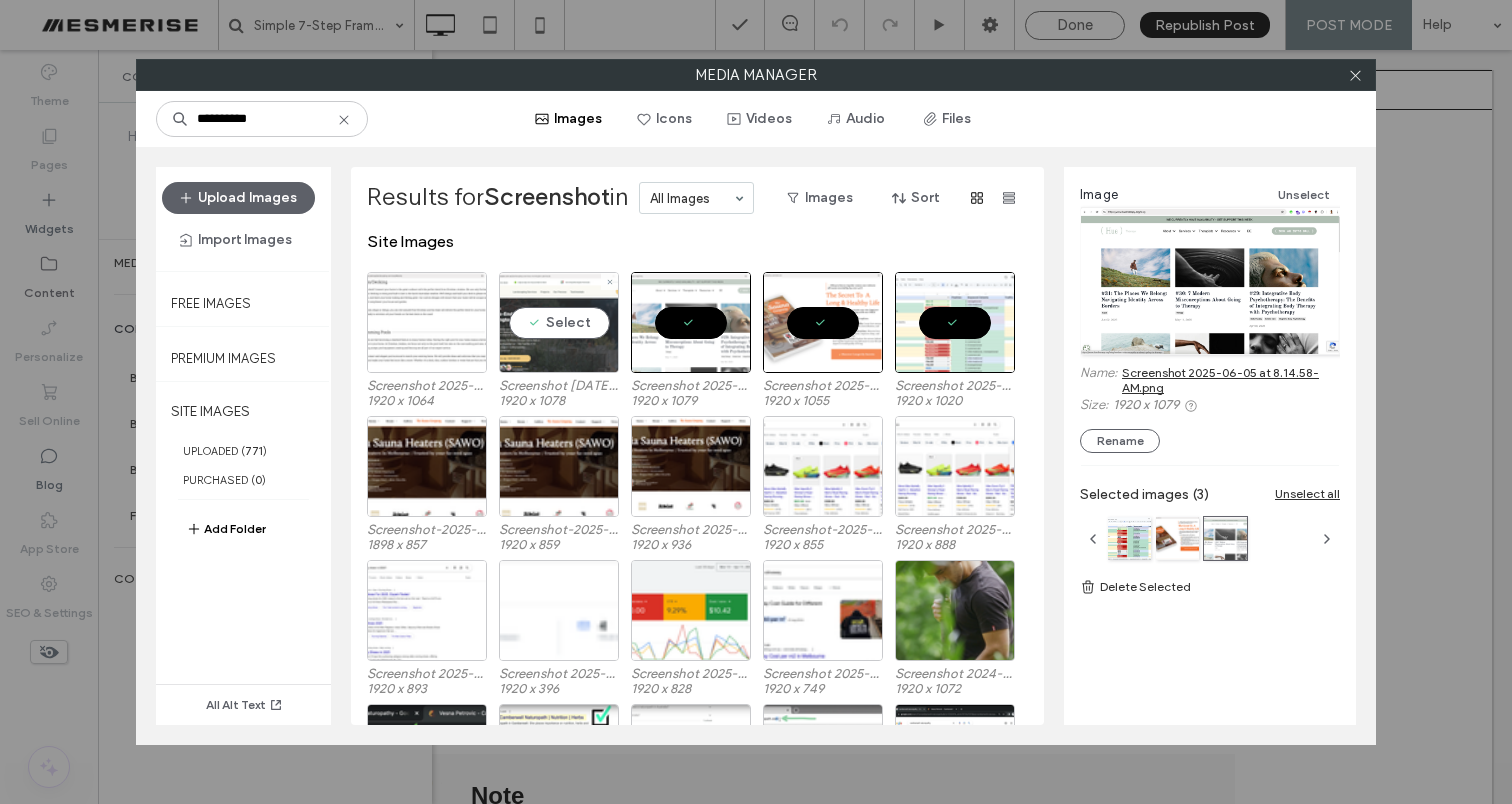 click on "Select" at bounding box center (559, 322) 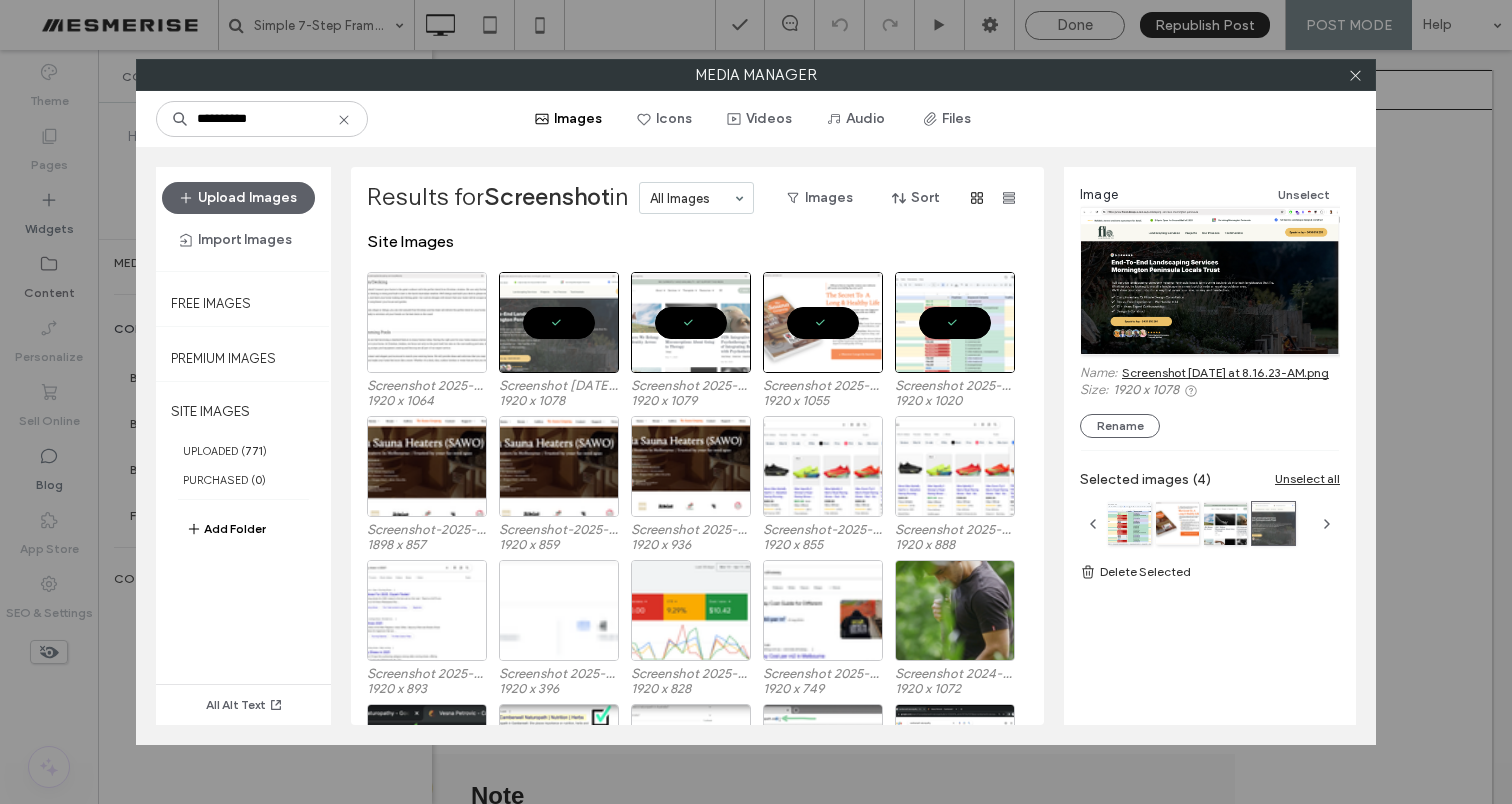 click on "Screenshot [DATE] at 8.16.23-AM.png" at bounding box center (1225, 372) 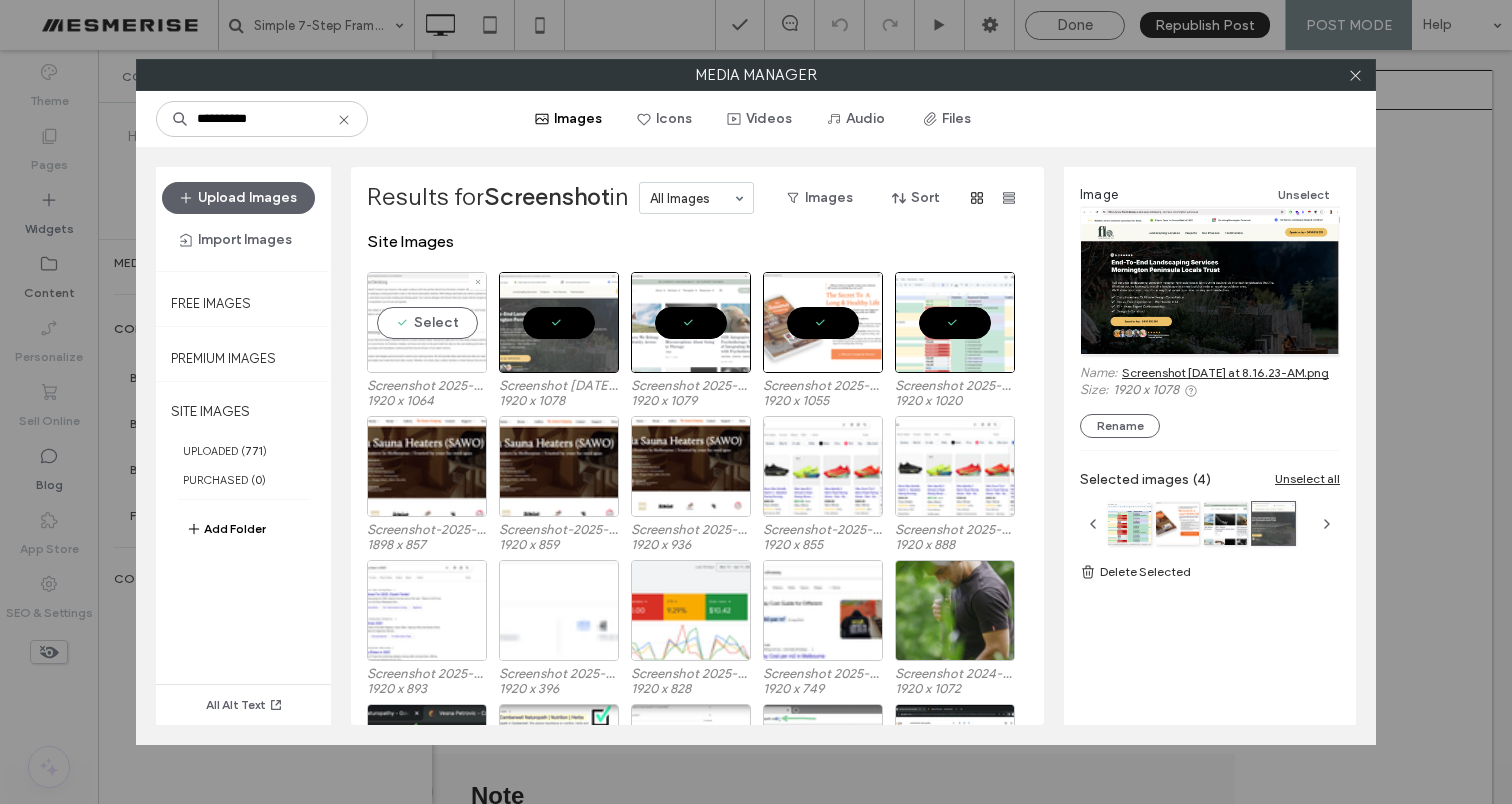 click on "Select" at bounding box center [427, 322] 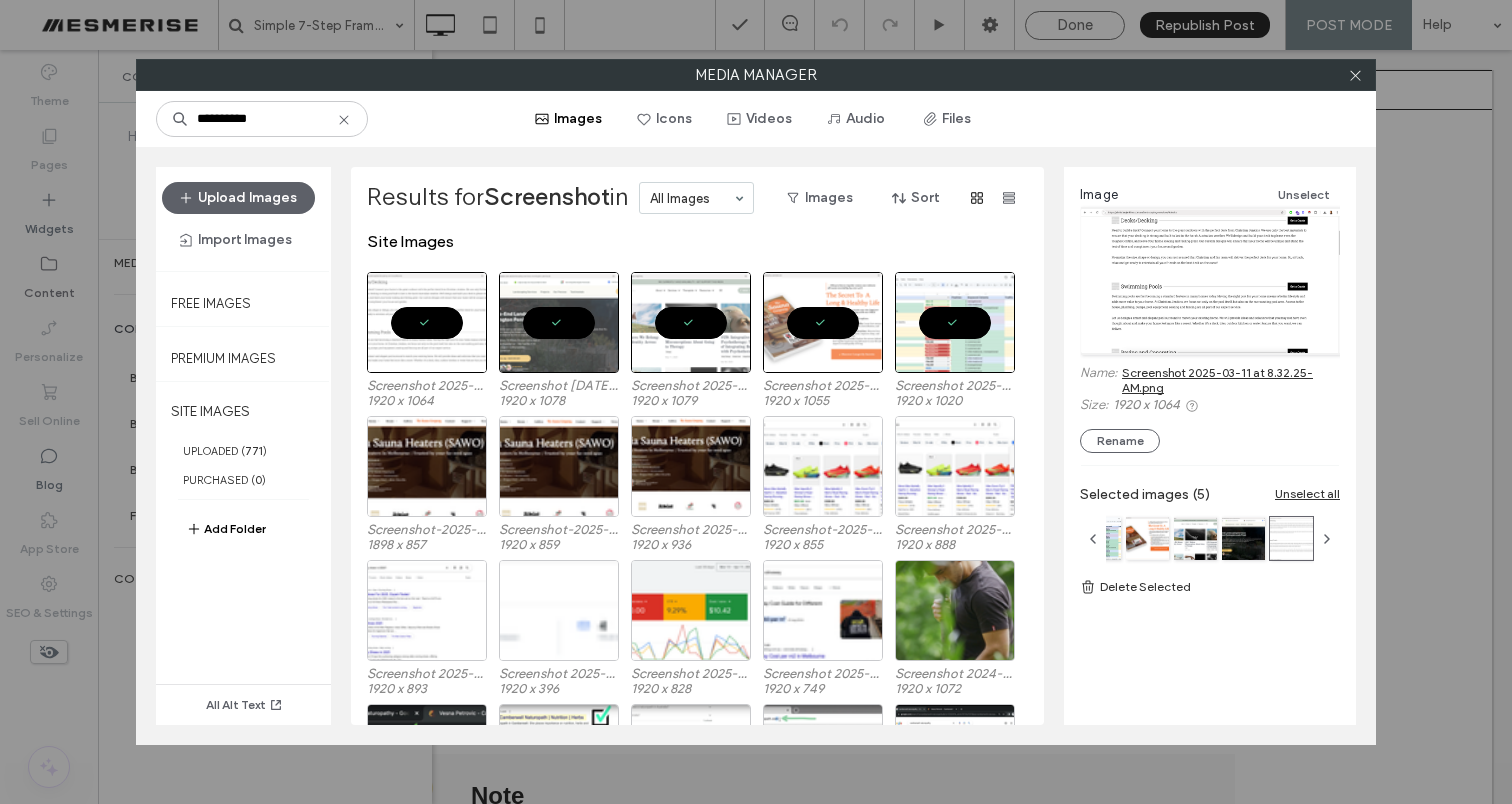 click on "Screenshot 2025-03-11 at 8.32.25-AM.png" at bounding box center [1231, 380] 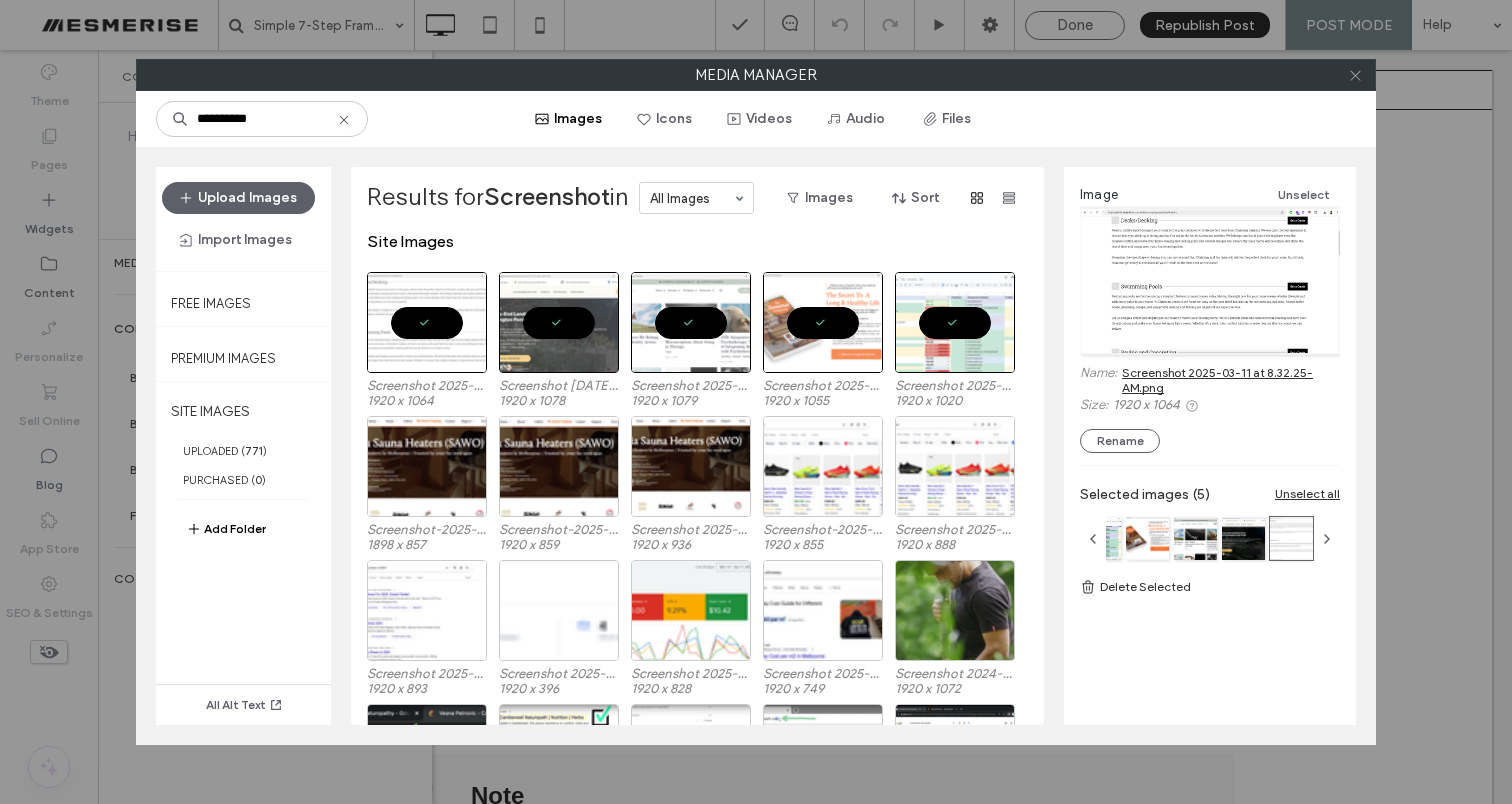 click 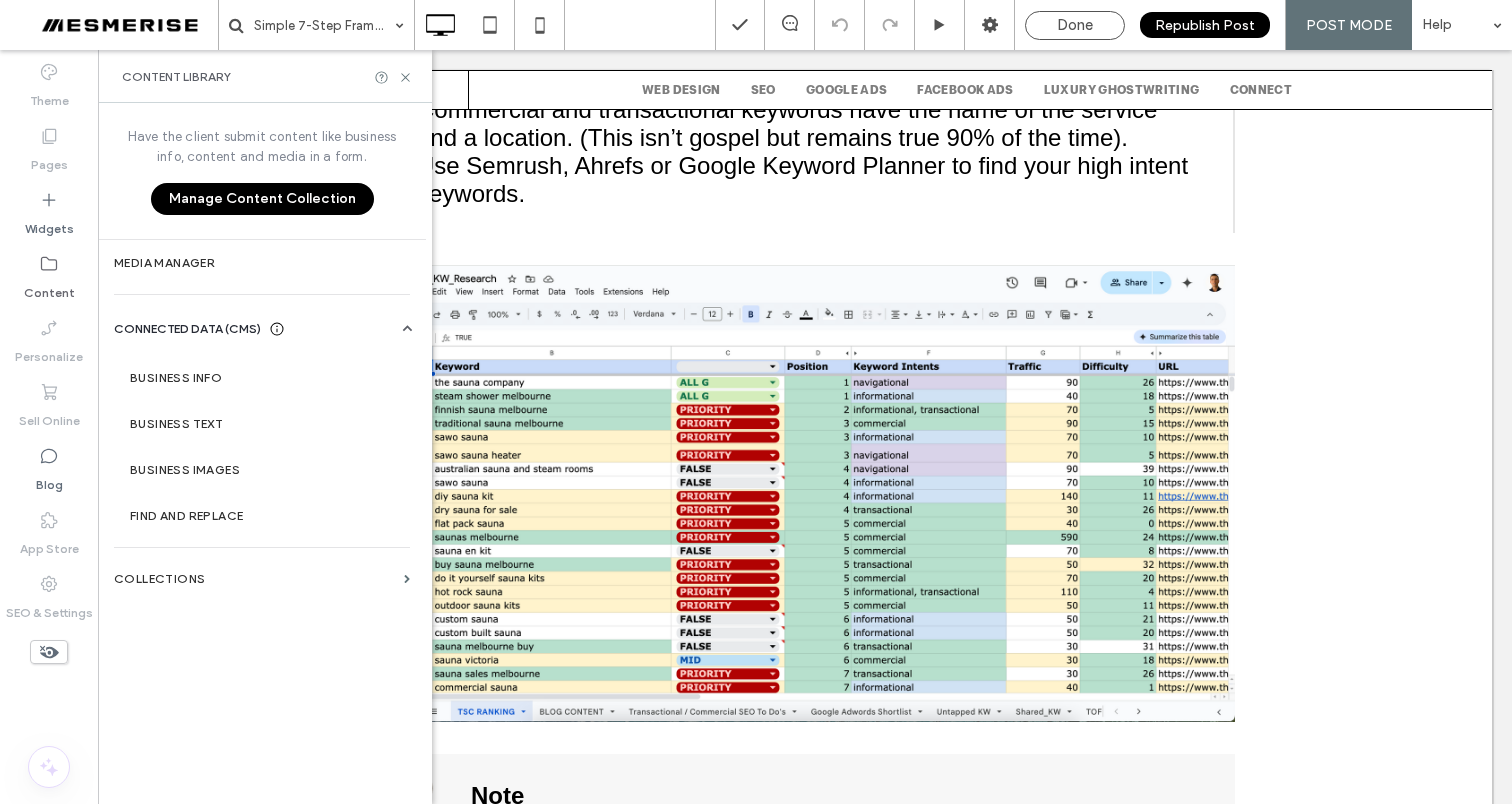click on "Content Library" at bounding box center [265, 76] 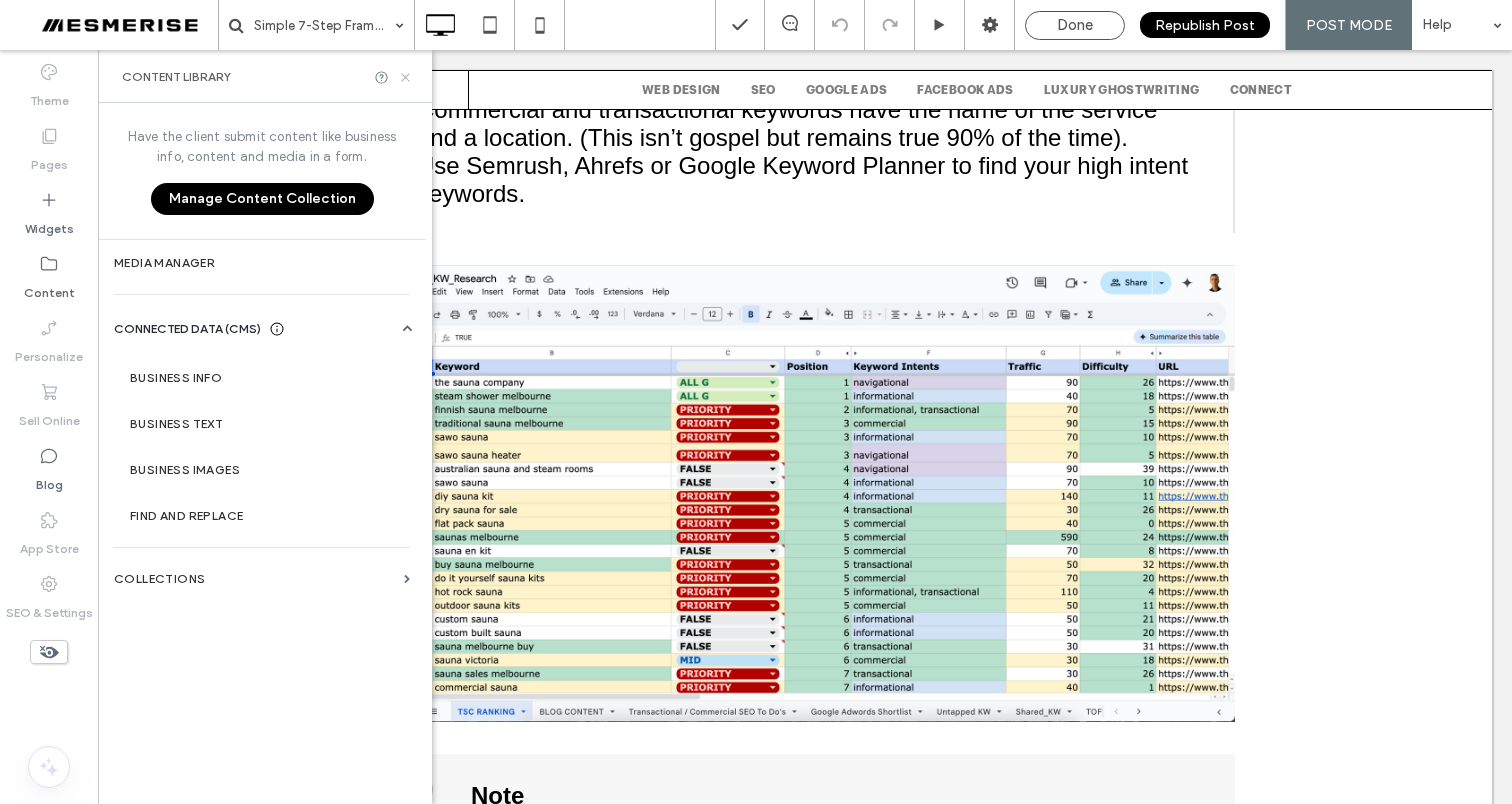 click 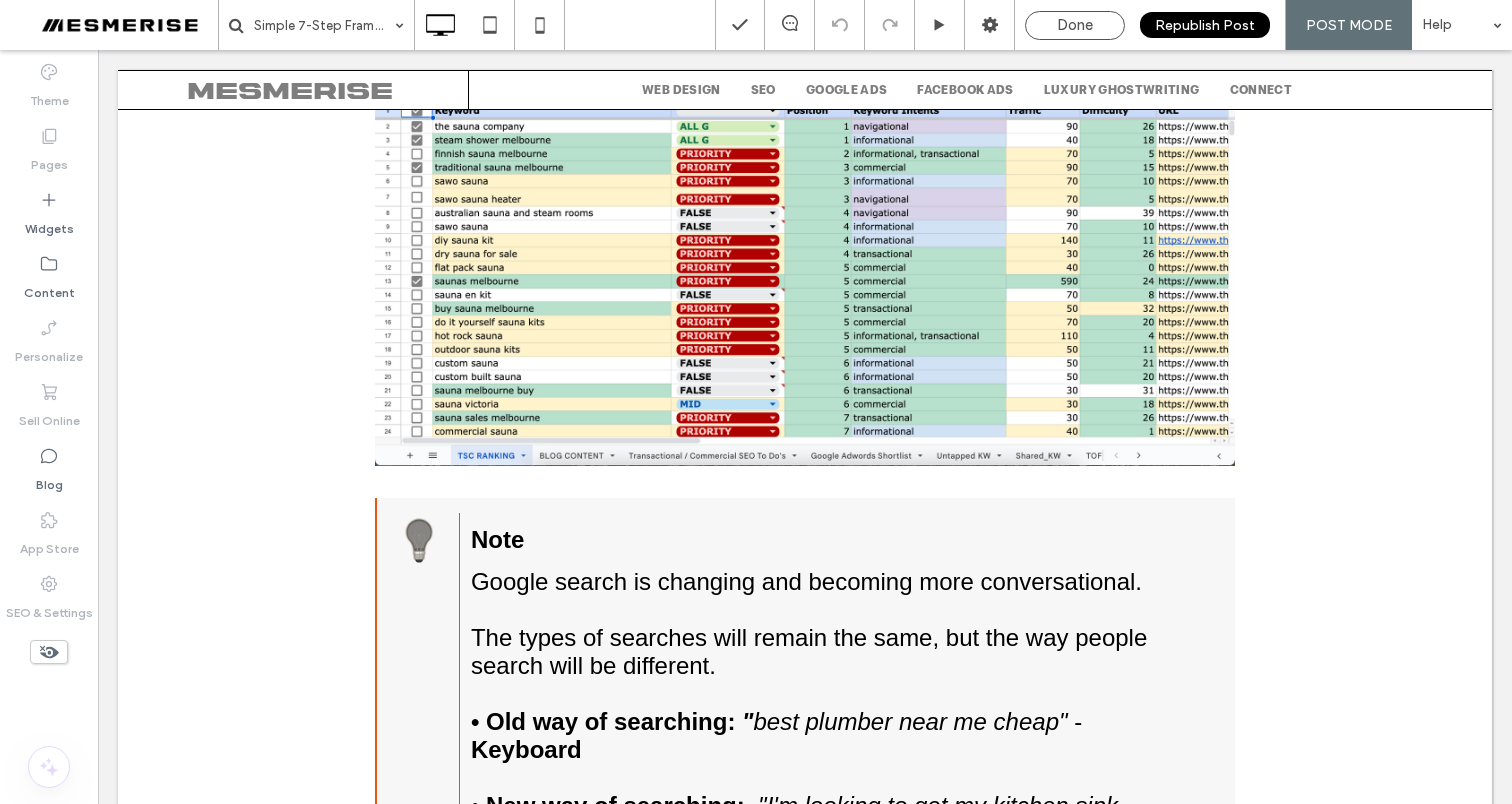scroll, scrollTop: 4898, scrollLeft: 0, axis: vertical 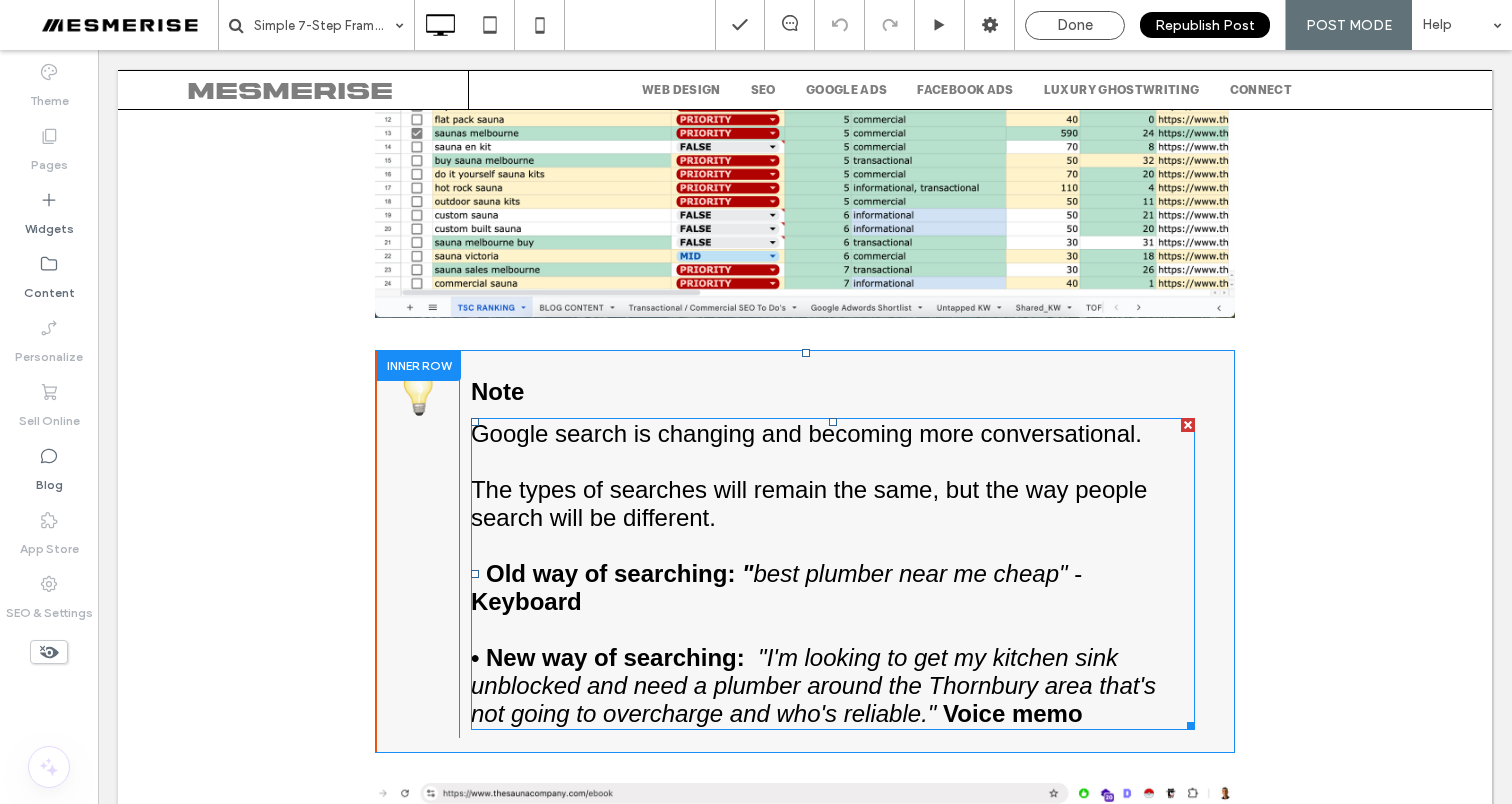 click at bounding box center [833, 462] 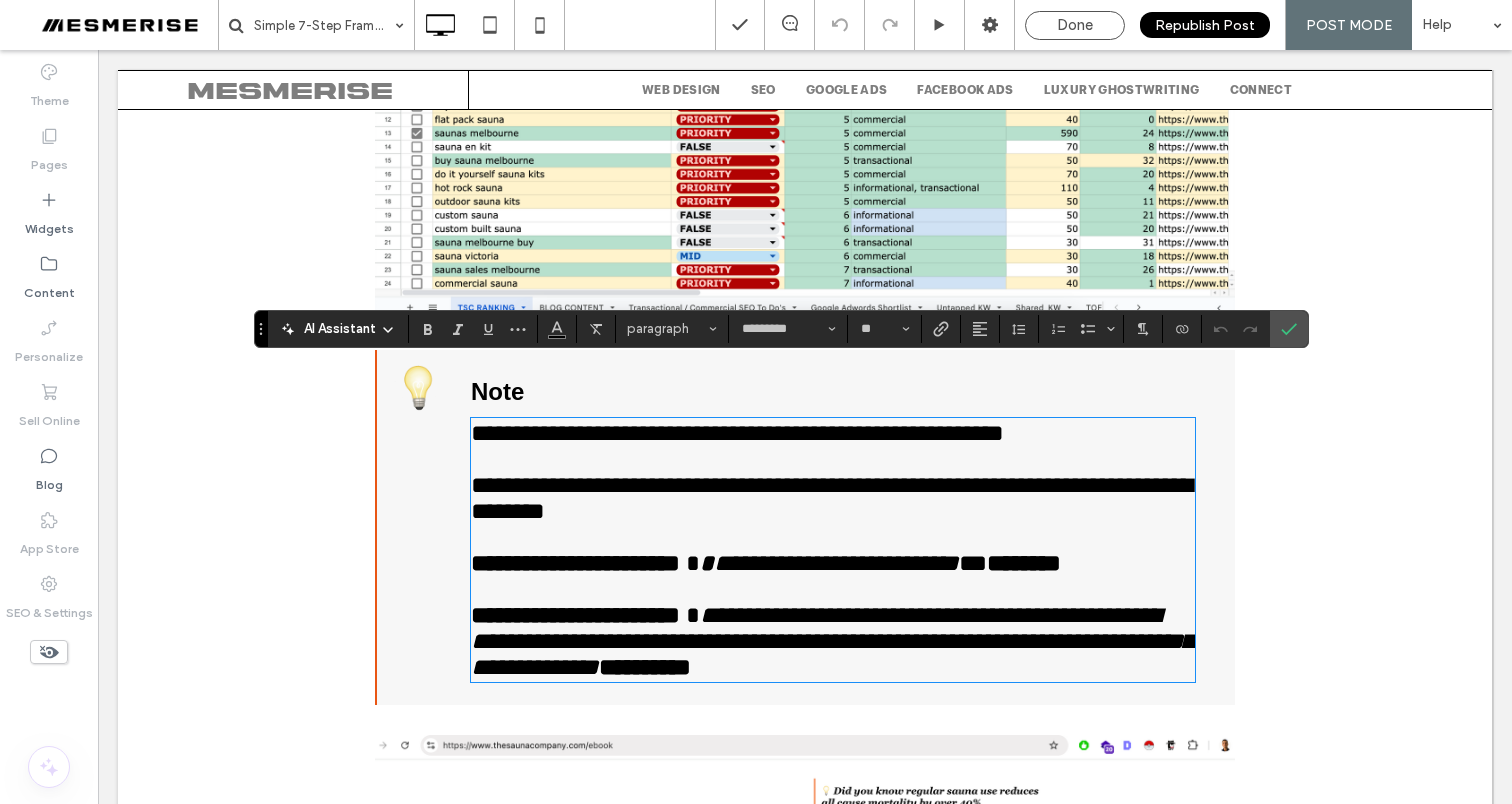 click on "Author:
[FIRST] [LAST] (Growth Architect /
Digital Marketing Specialist )
Date Published:
30.05.2025
Read Time:   5
Minutes
“If I Run Ads, Leads Will Come Instantly” - said no one ever! If you’re a business owner sitting by your phone wondering where your next customer is coming from, I know how you feel. I’ve been in that position myself… It feels like a living nightmare. Luckily, I accumulated knowledge across multiple digital marketing disciplines to connect some very important dots together. When I started my business, I focused on one core service - Facebook ads. I quickly realised that only focusing on one platform was going to yield subpar results for my clients and be a net negative for my own business. I upskilled and learned:   SEO Google ads Human psychology Web/landing page design
The thing is... This is why 99.9% of agencies are creating
“buy my shit”" at bounding box center (805, 4476) 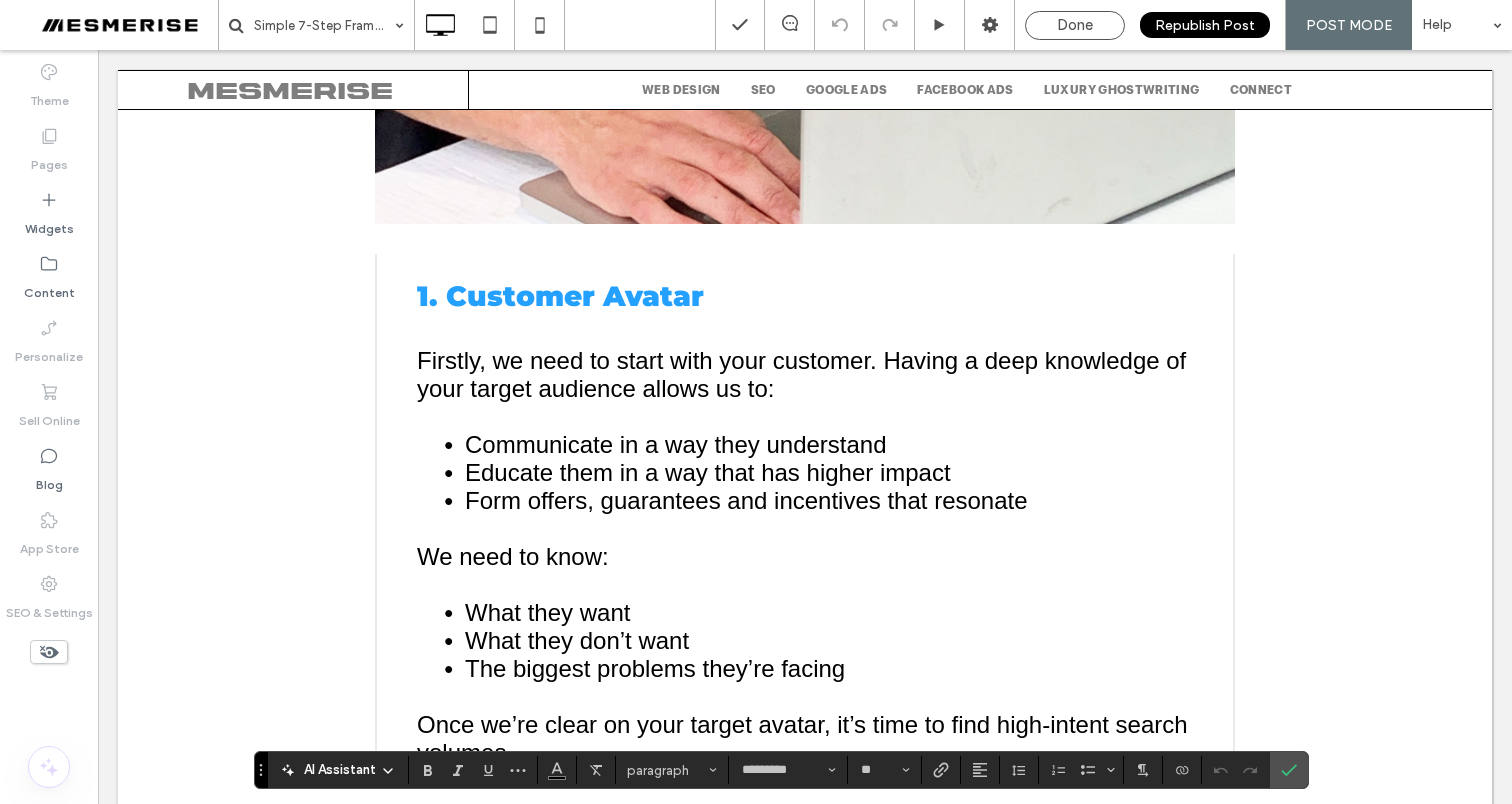 scroll, scrollTop: 2719, scrollLeft: 0, axis: vertical 